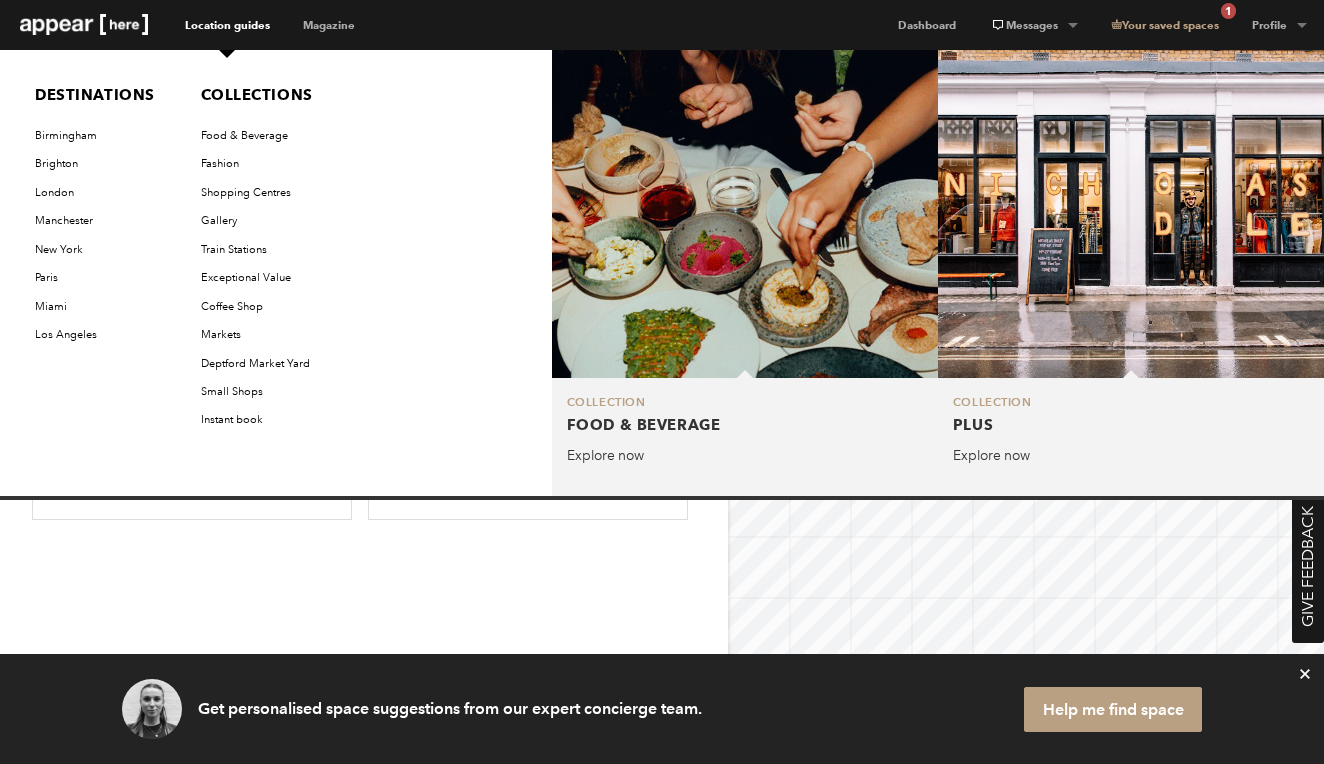 scroll, scrollTop: 0, scrollLeft: 0, axis: both 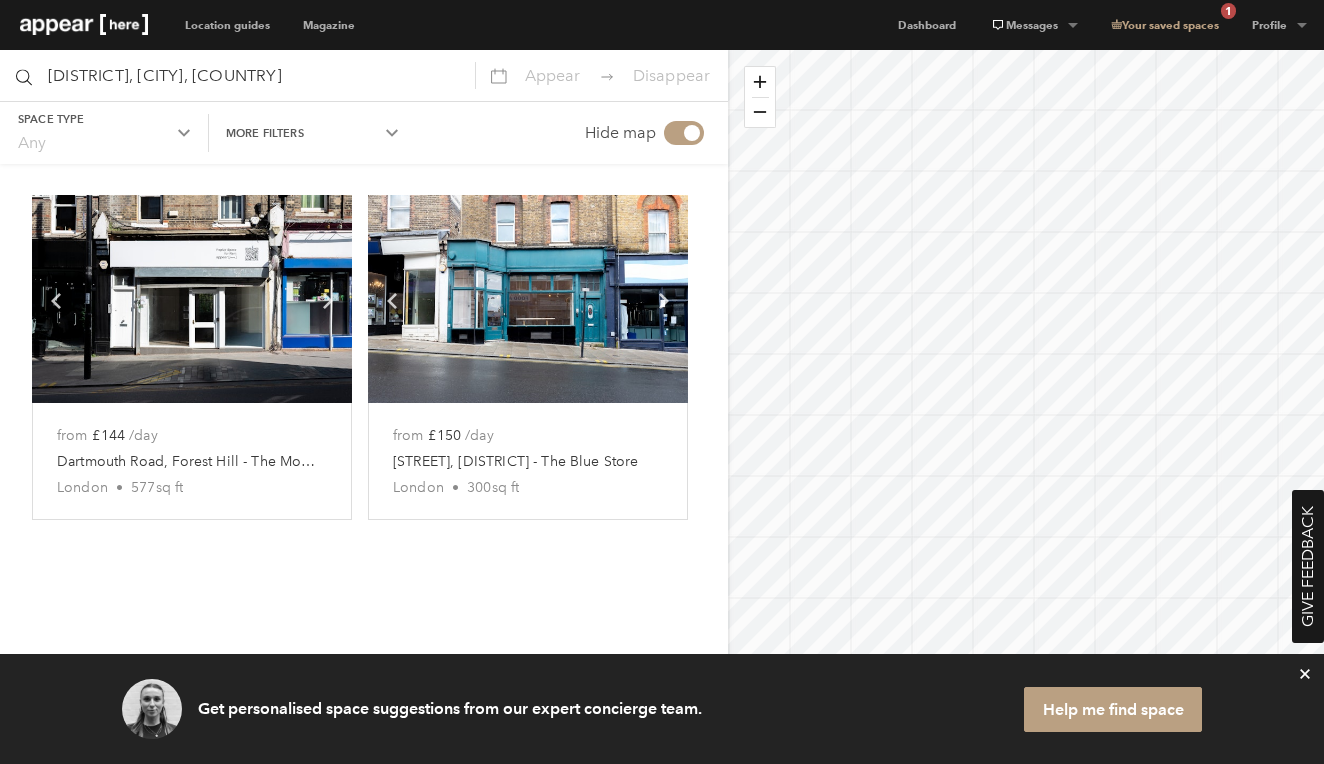 click at bounding box center [84, 24] 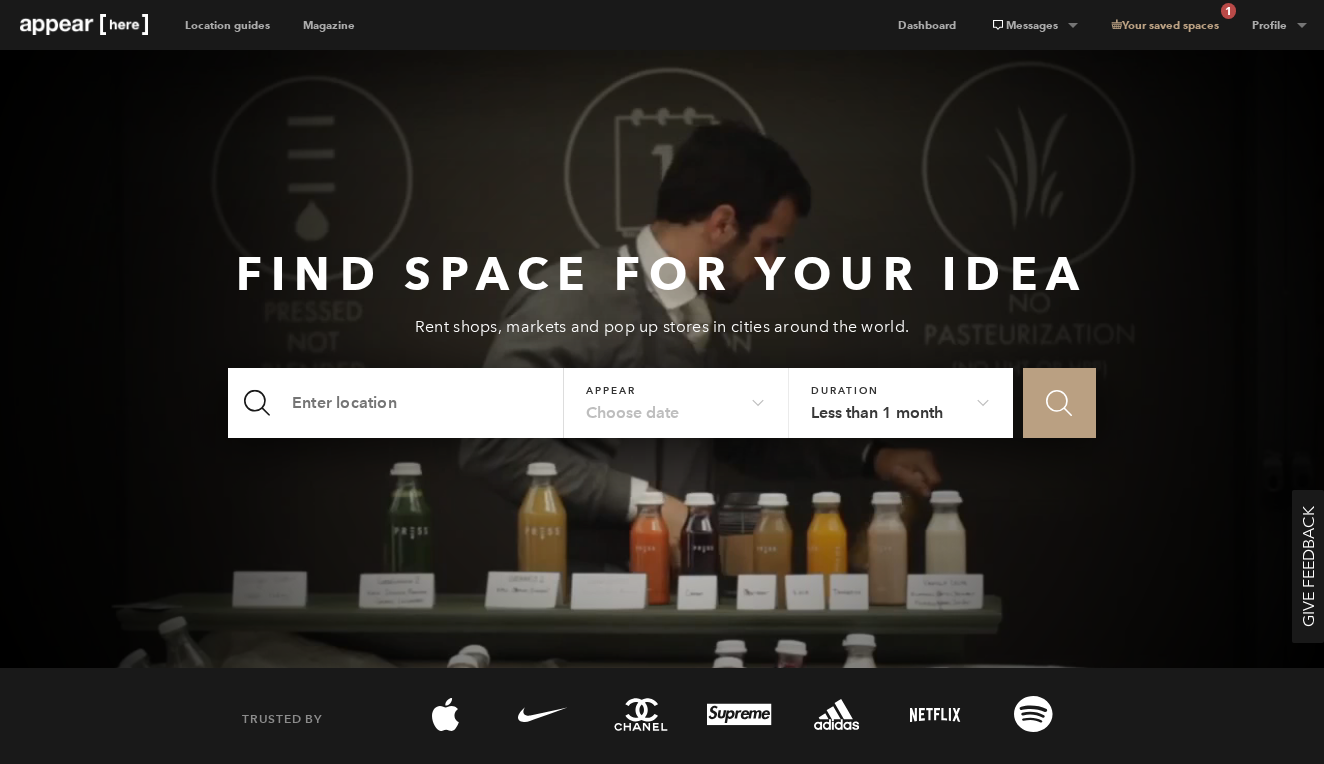 scroll, scrollTop: 0, scrollLeft: 0, axis: both 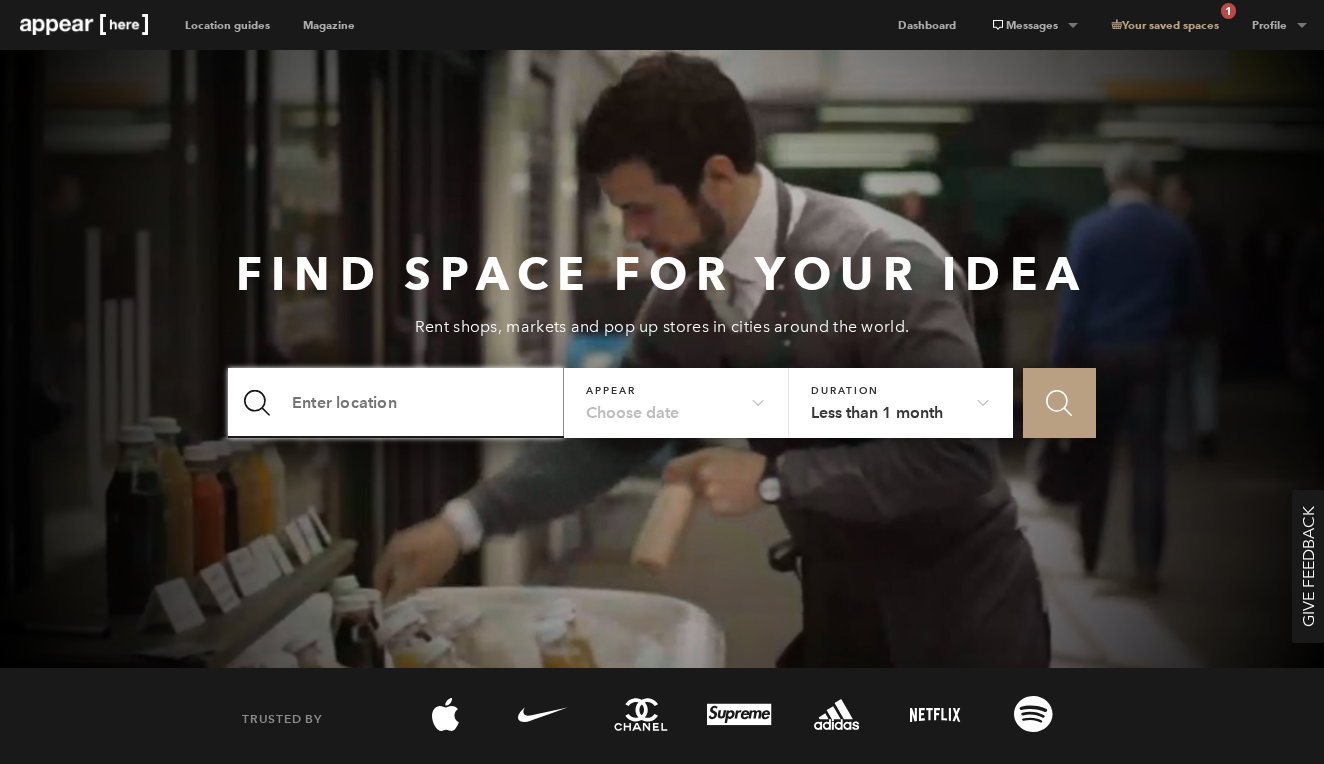 click at bounding box center [396, 403] 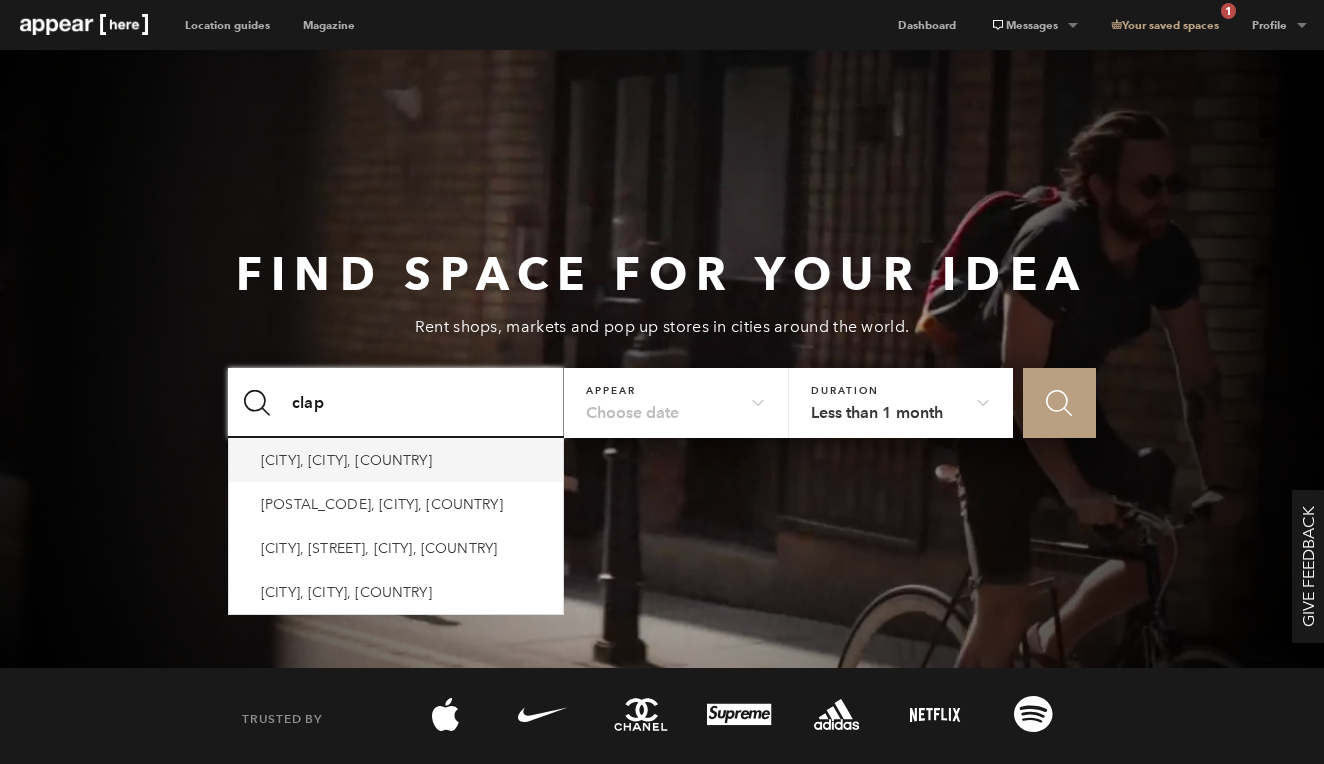 type on "clap" 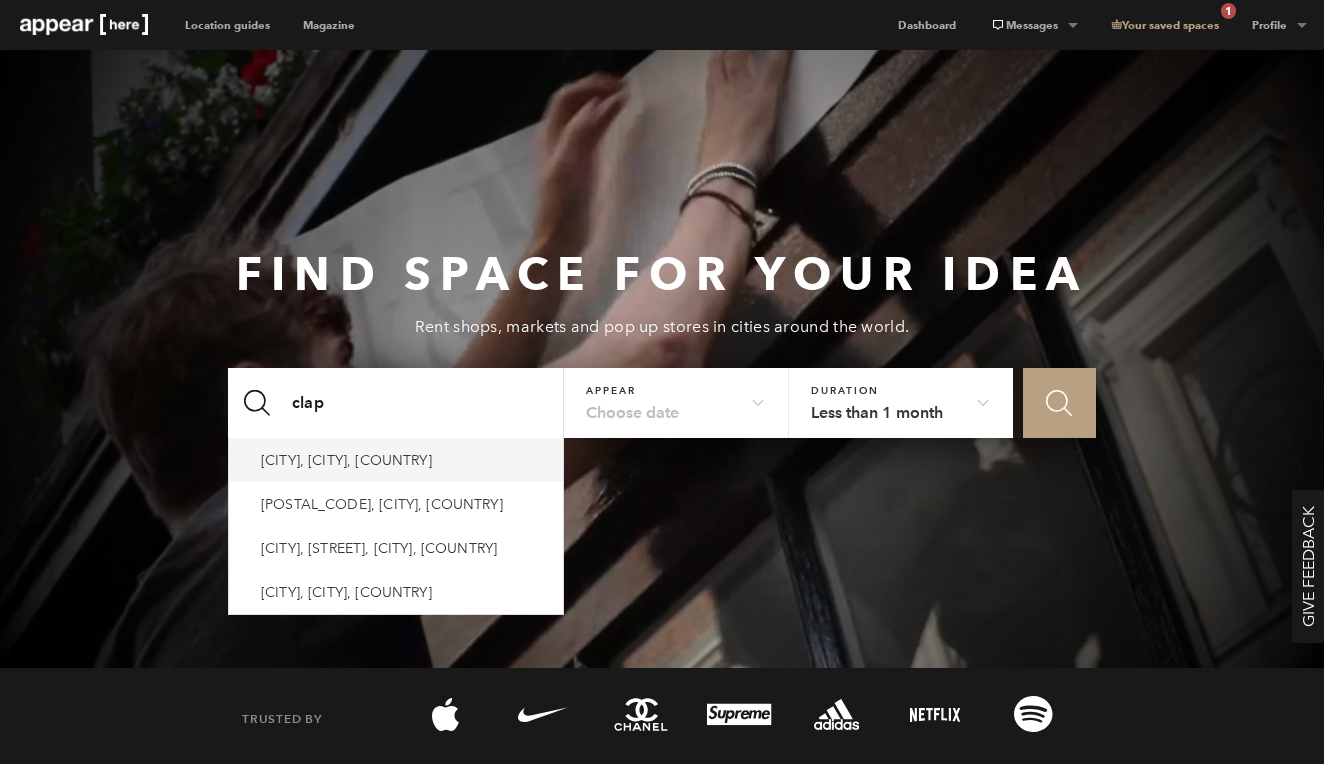 click on "Clapham, London, UK" at bounding box center [346, 460] 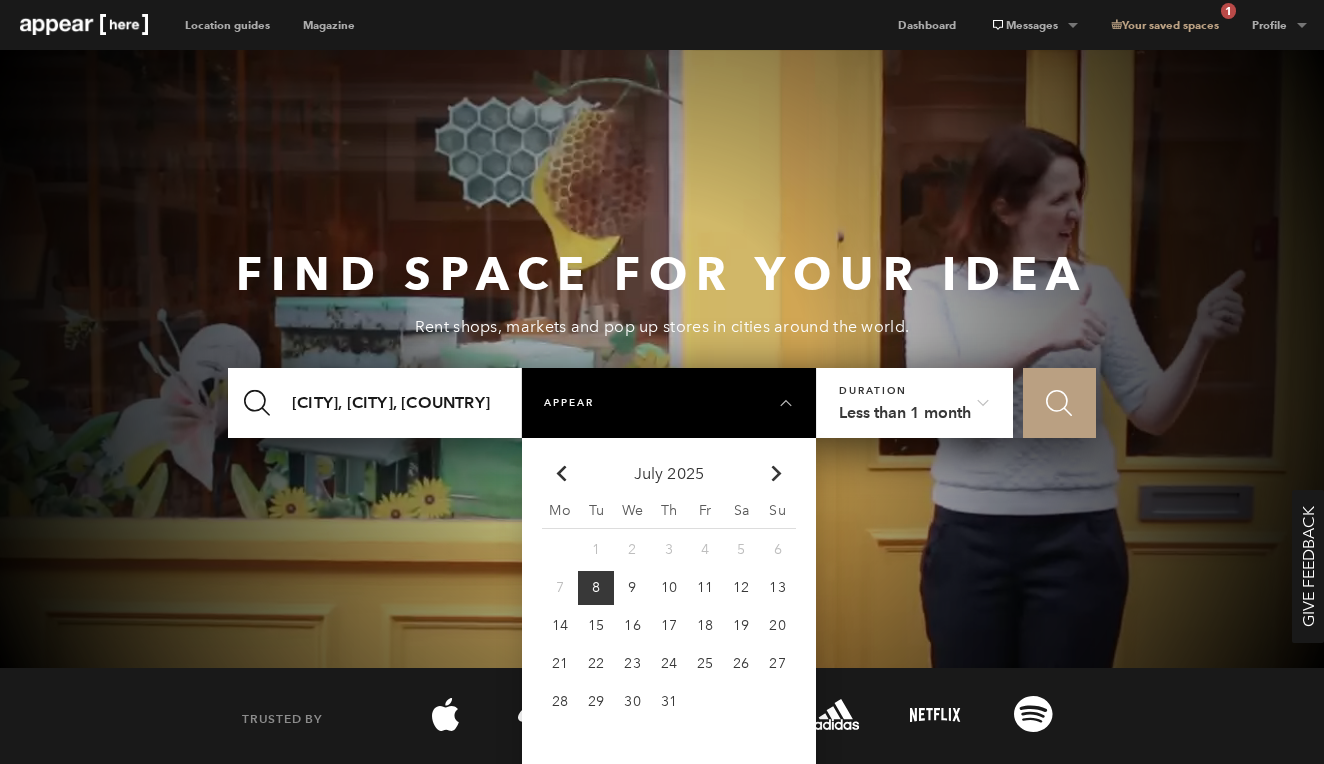 click at bounding box center (776, 473) 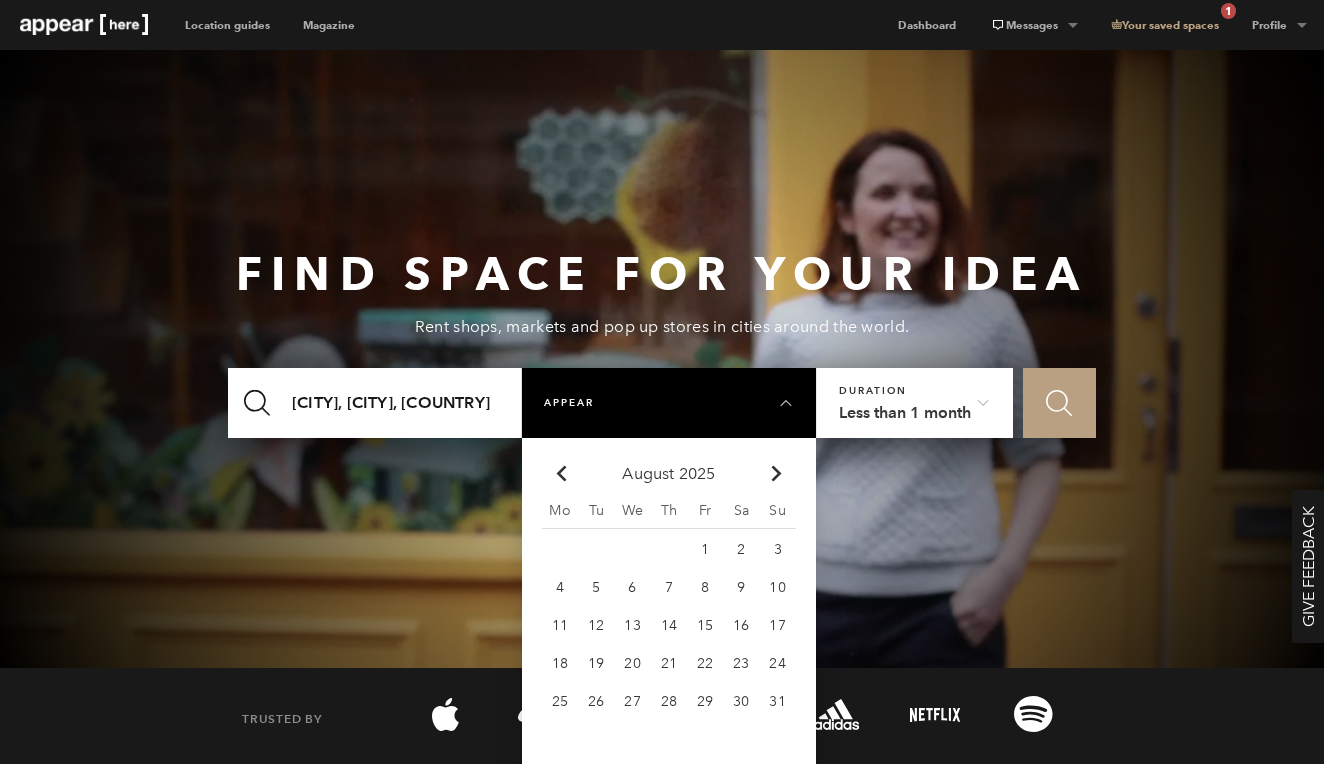 click at bounding box center (776, 473) 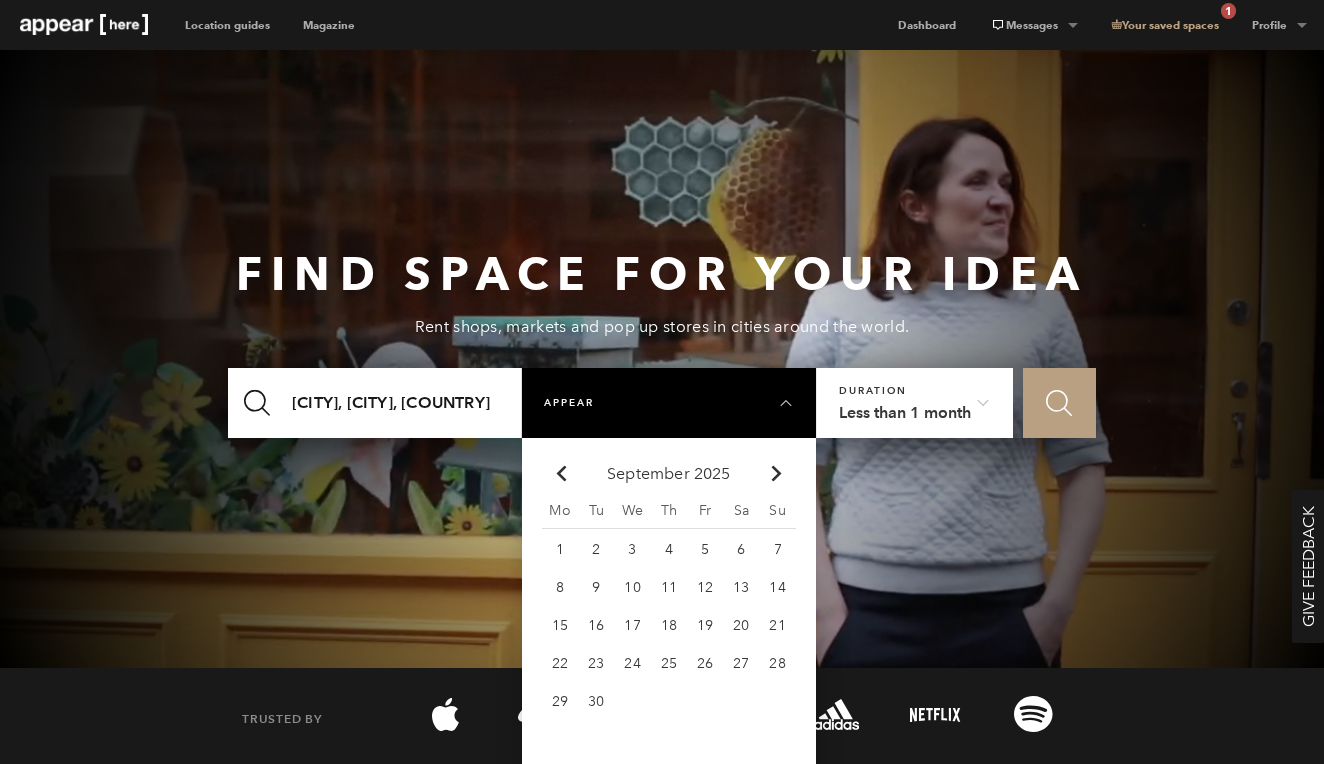 click at bounding box center [776, 473] 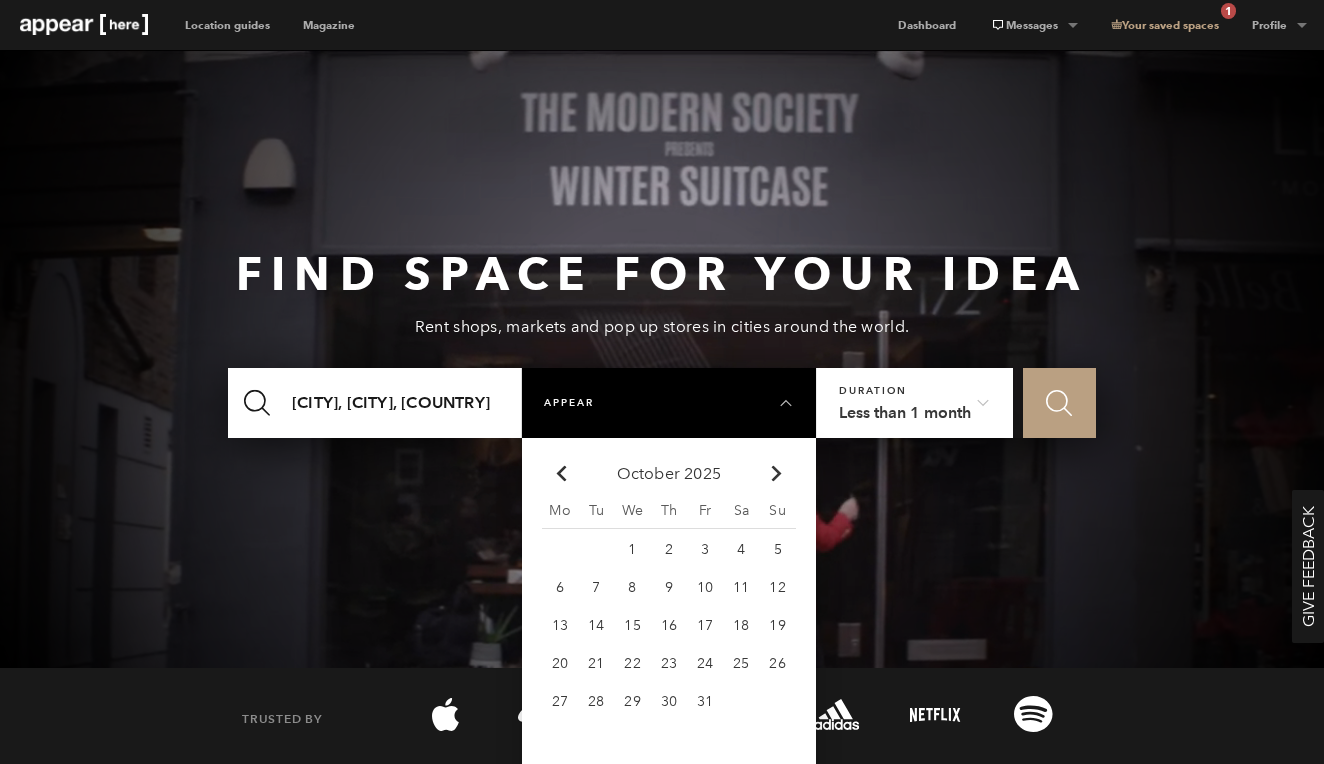 click at bounding box center [776, 473] 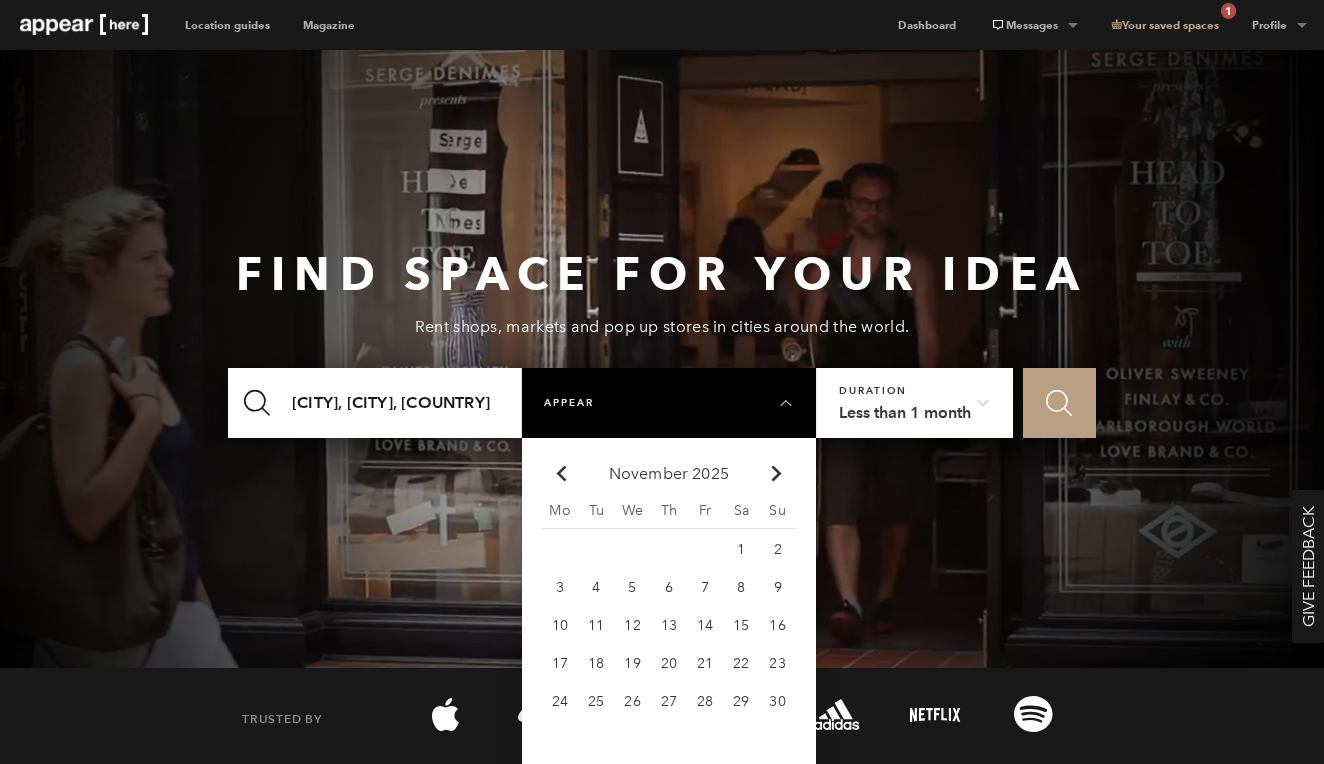 click on "1" at bounding box center (560, 550) 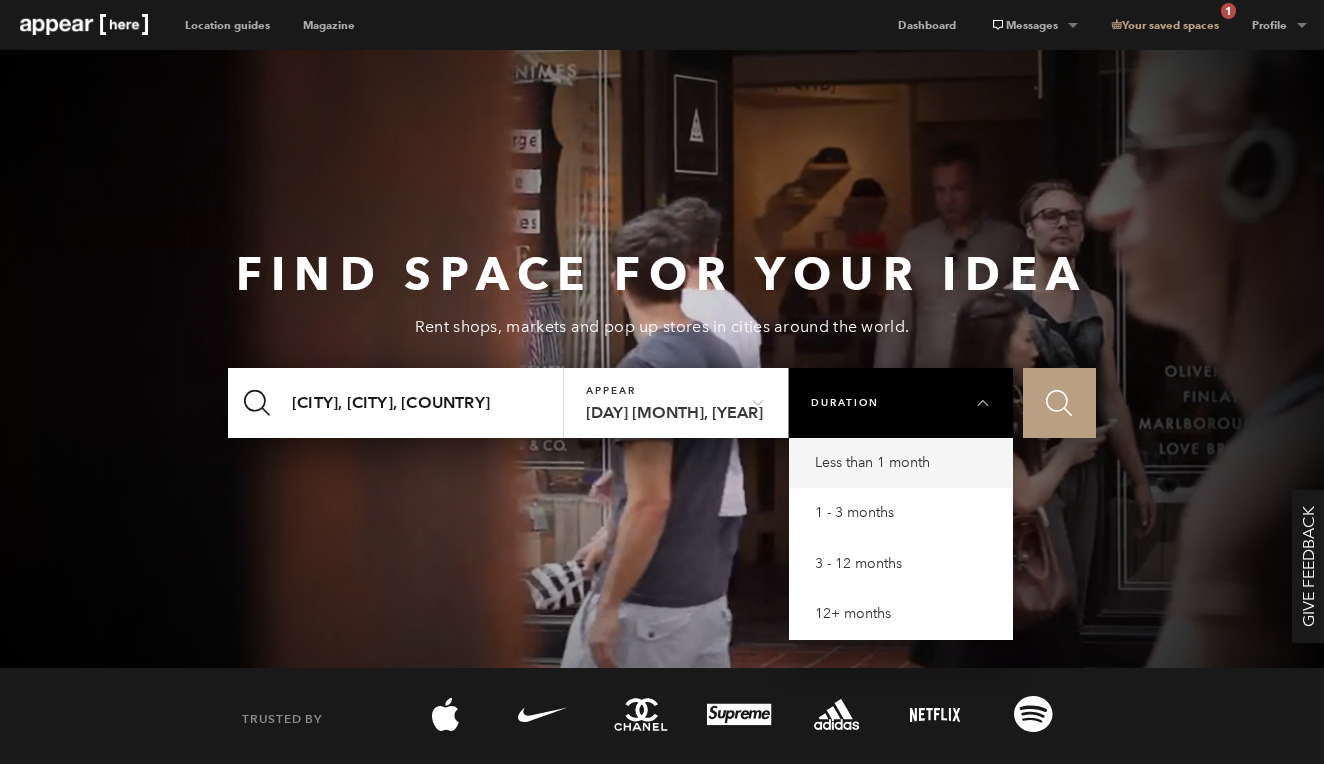 click on "1 - 3 months" at bounding box center [906, 463] 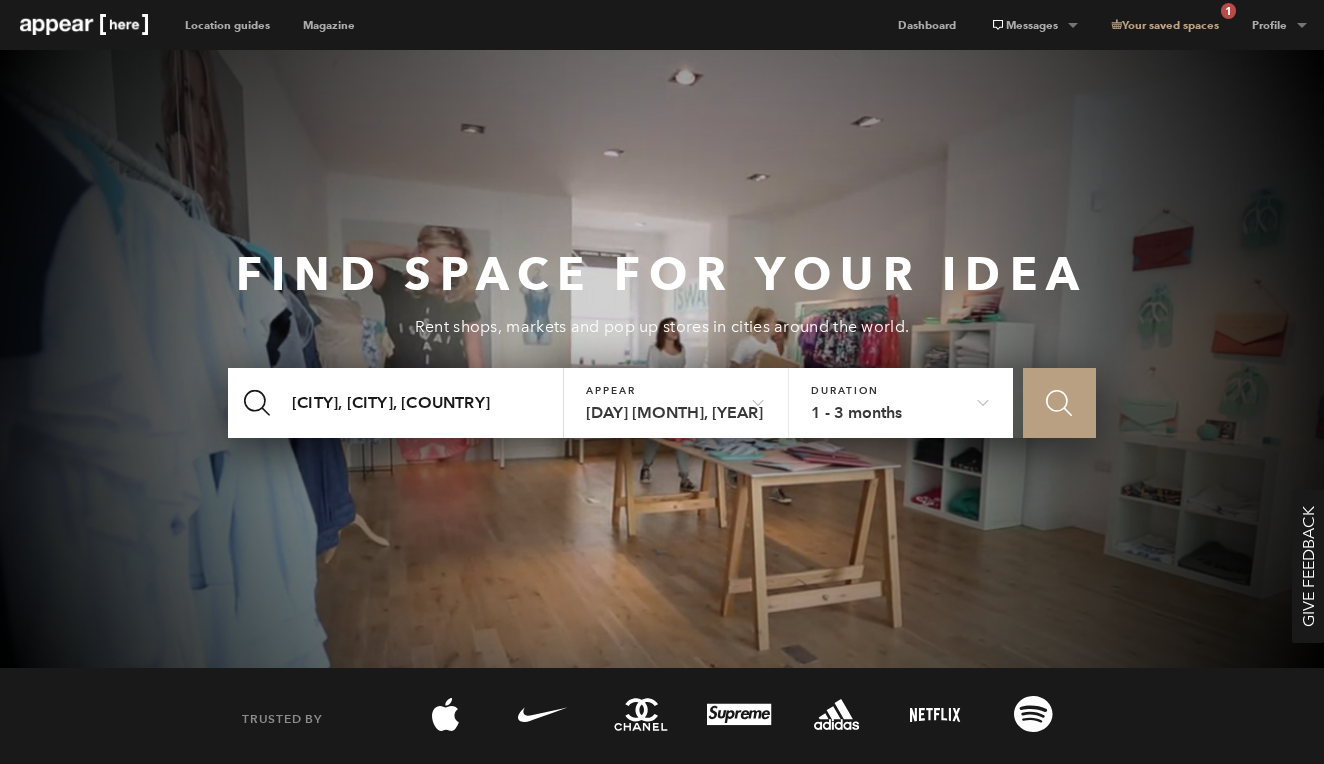 click on "Icon Search" at bounding box center (1059, 403) 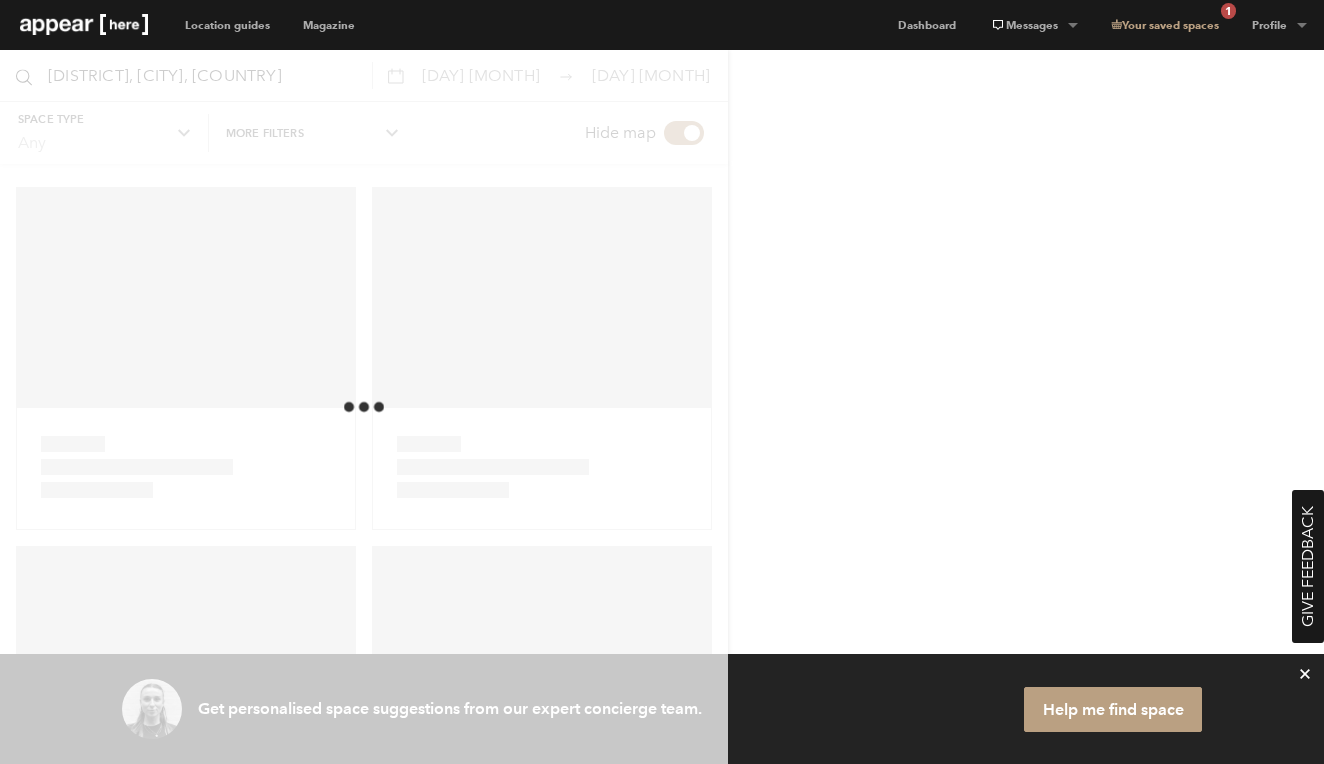 scroll, scrollTop: 0, scrollLeft: 0, axis: both 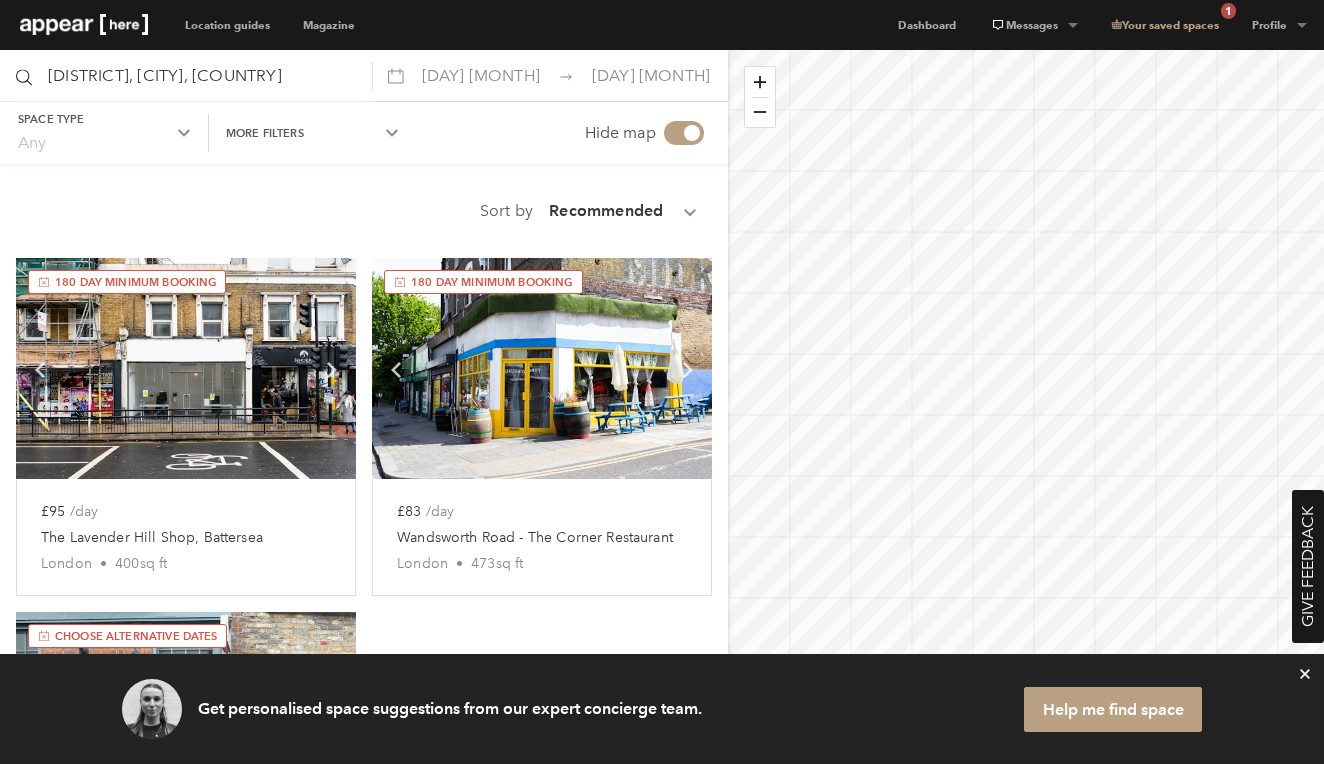 click on "Clapham, London, UK" at bounding box center (186, 75) 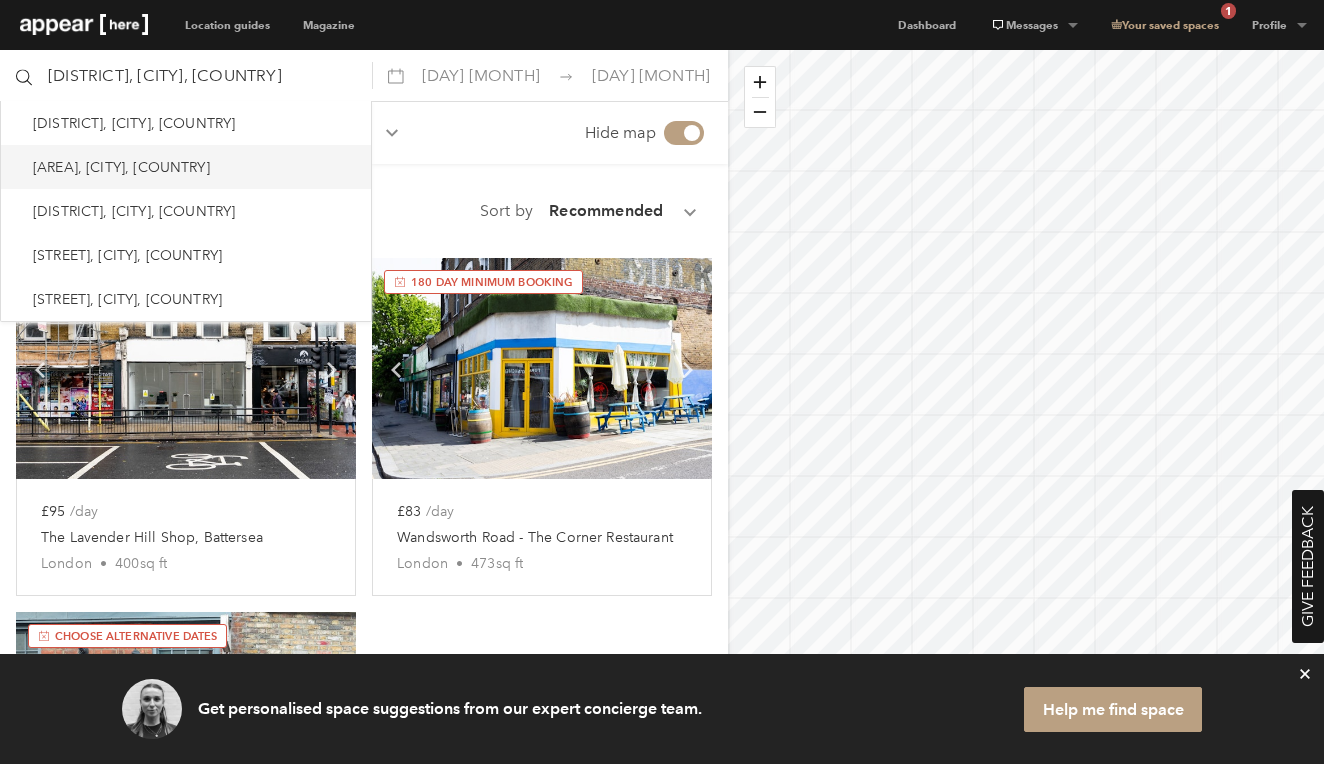 click on "Clapham Common, London, UK" at bounding box center (121, 167) 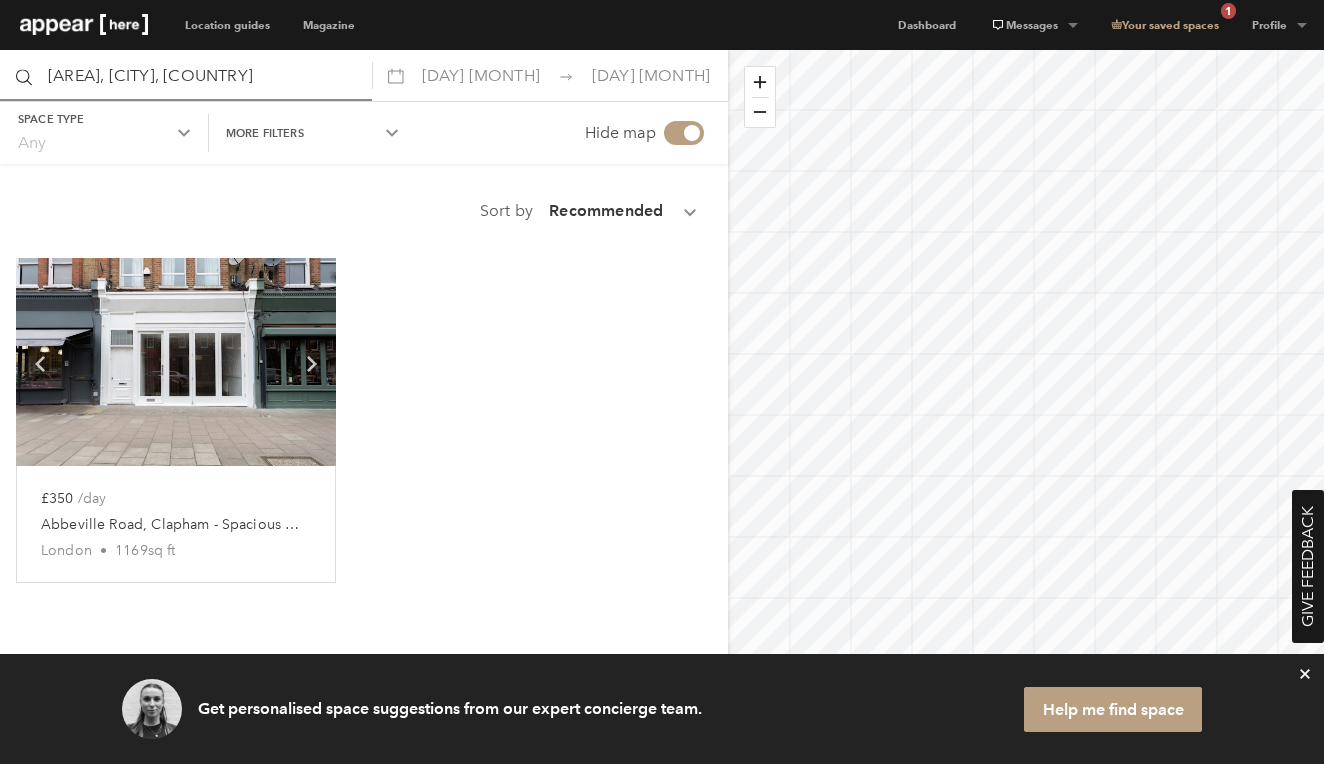 click at bounding box center [176, 362] 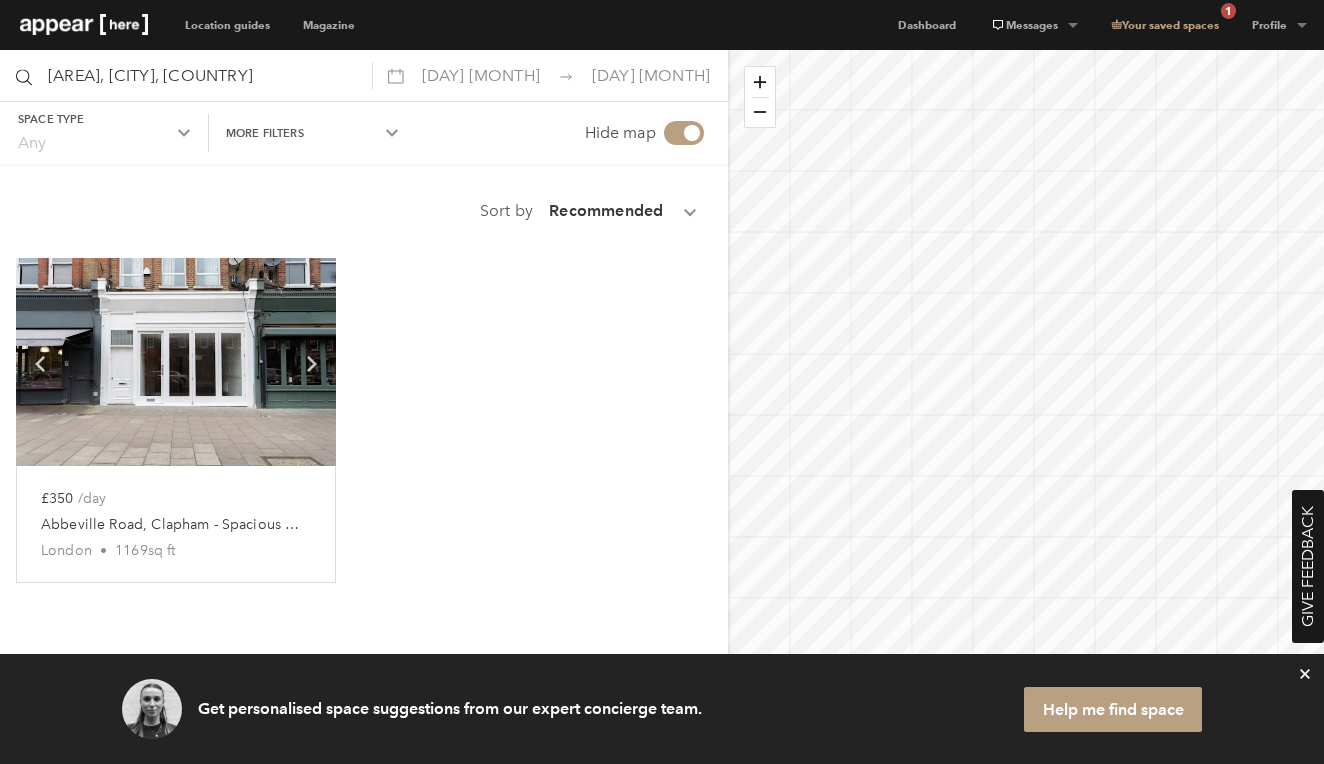 click at bounding box center (176, 362) 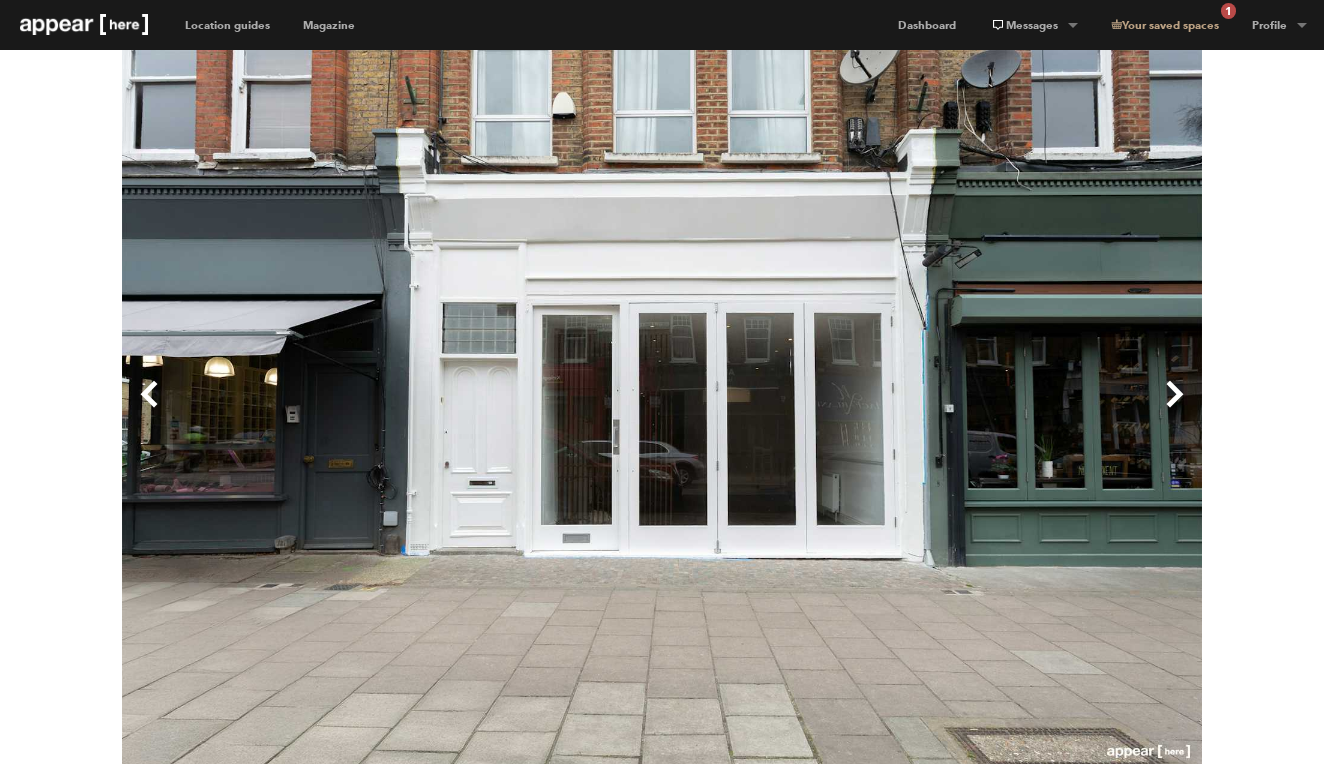 scroll, scrollTop: 0, scrollLeft: 0, axis: both 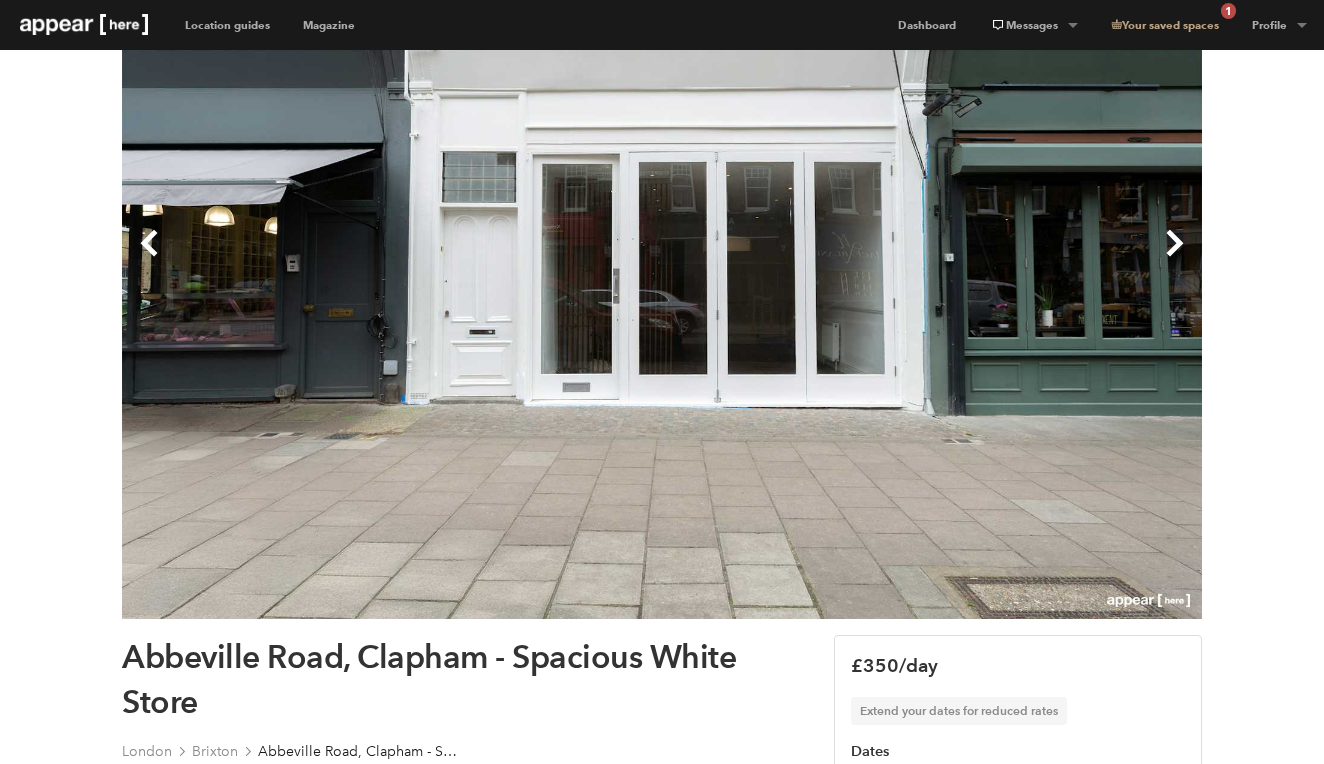 click on "Next" at bounding box center (932, 259) 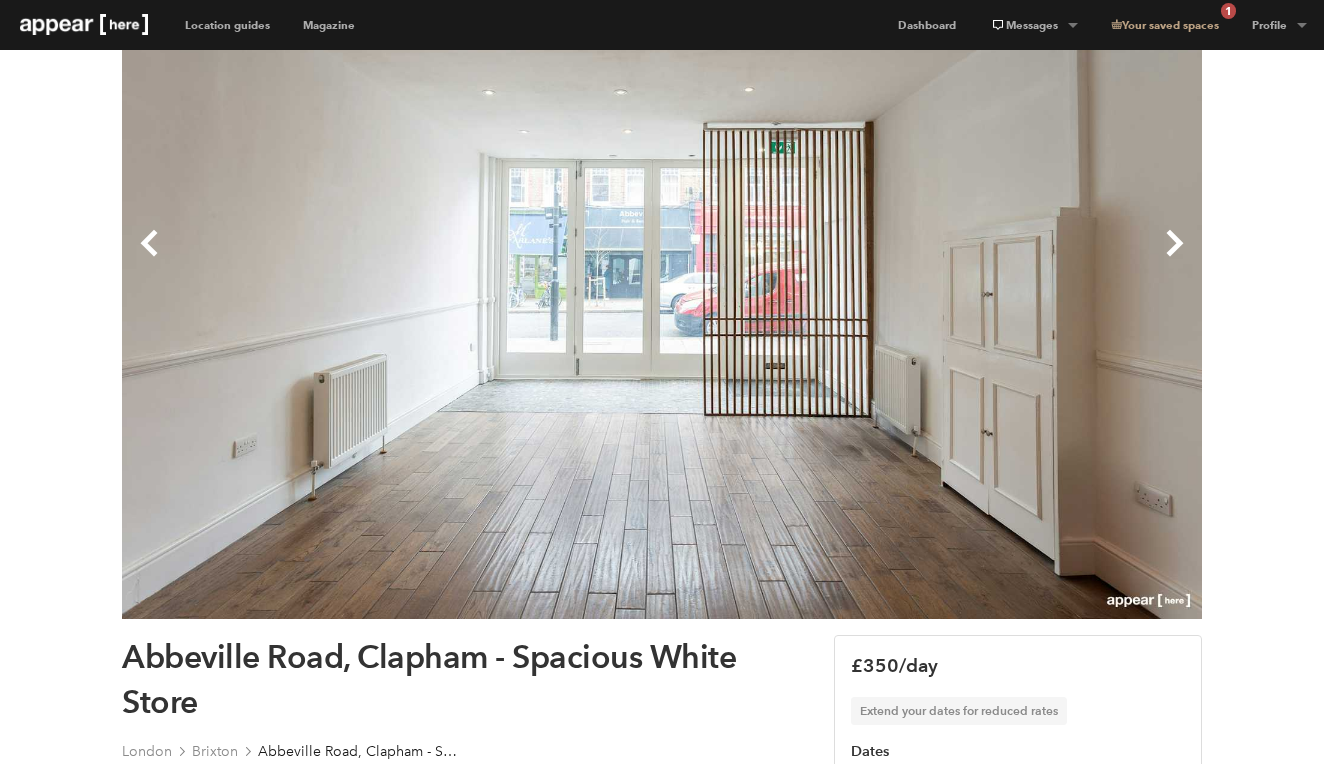 click on "Next" at bounding box center [932, 259] 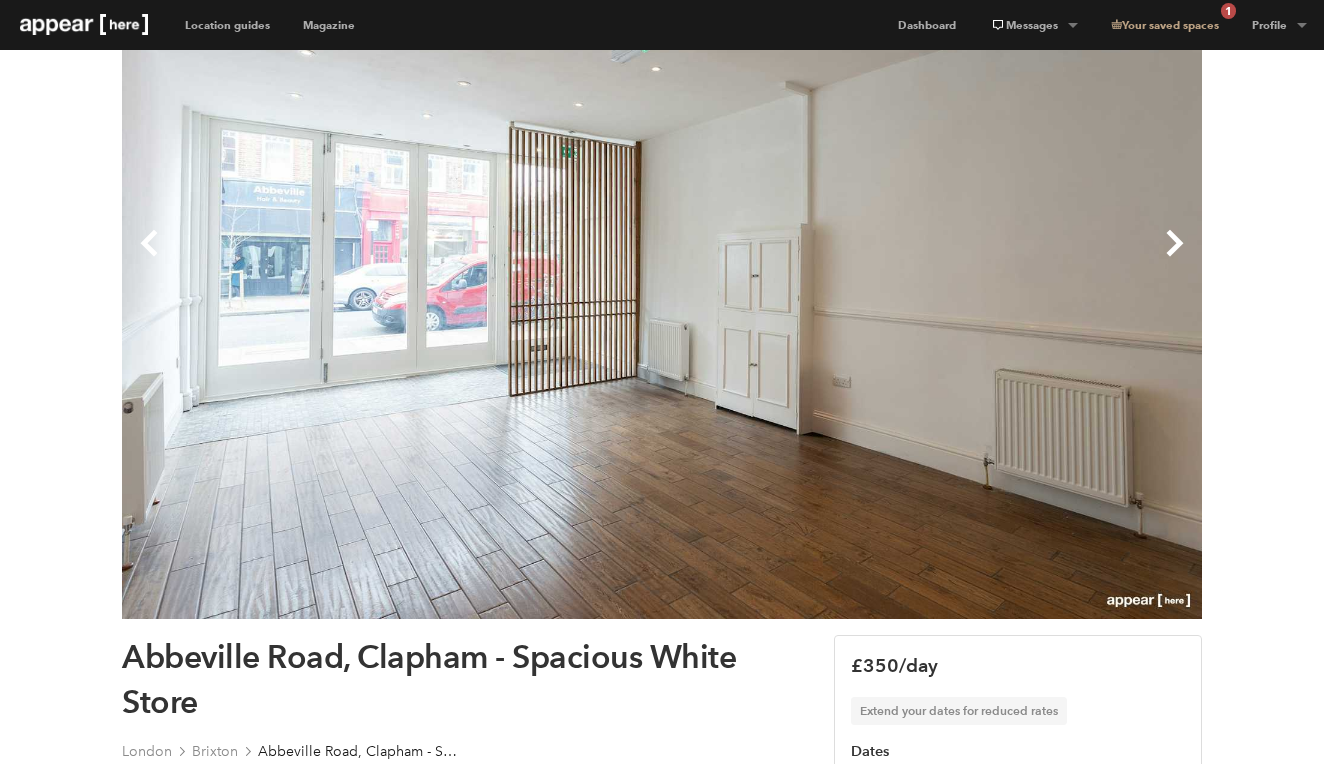 click on "Next" at bounding box center (932, 259) 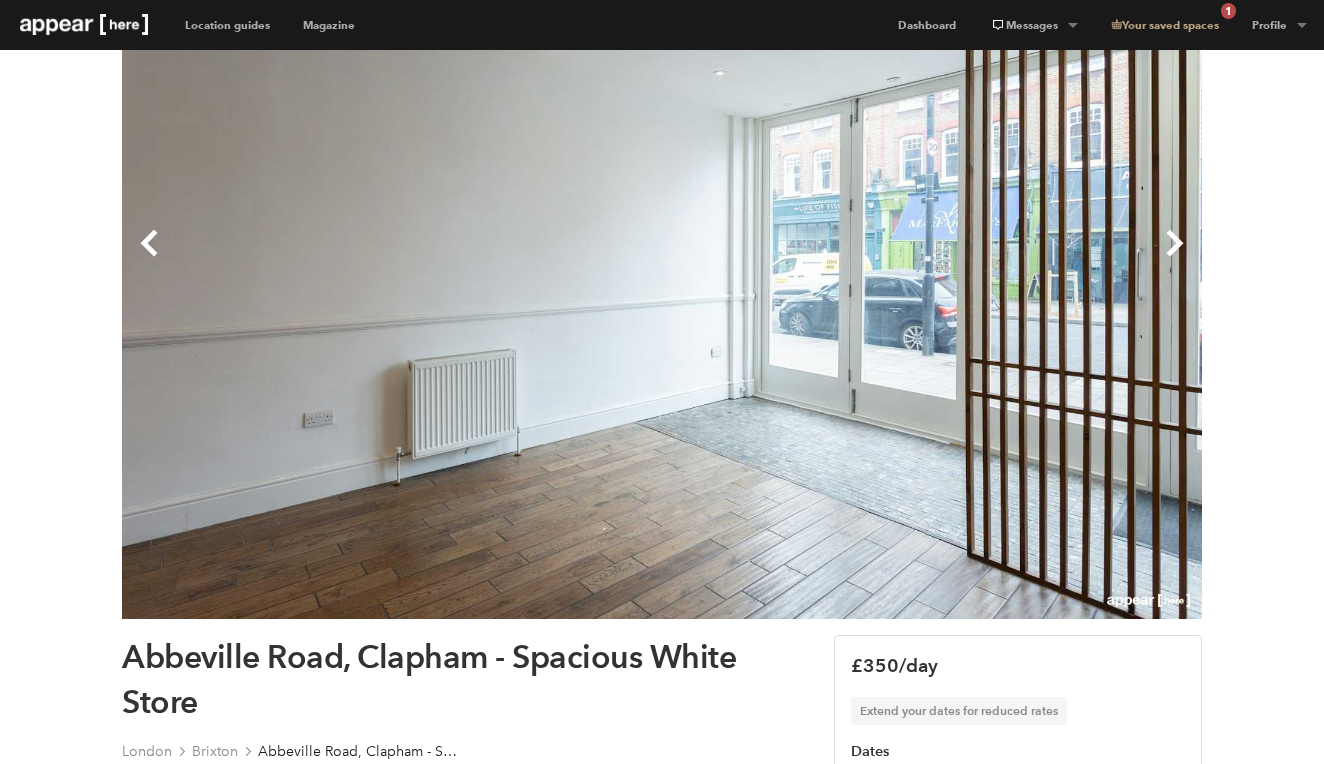click on "Next" at bounding box center [932, 259] 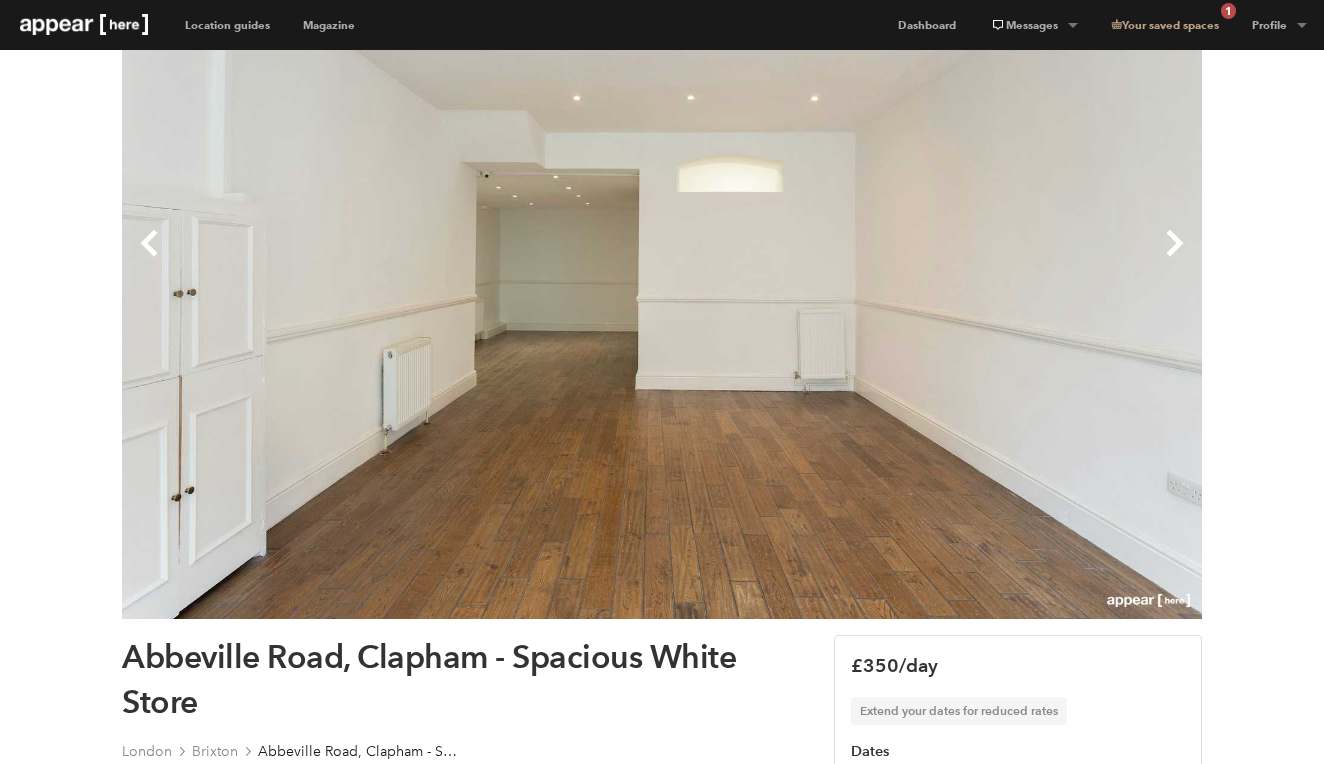 click on "Next" at bounding box center (932, 259) 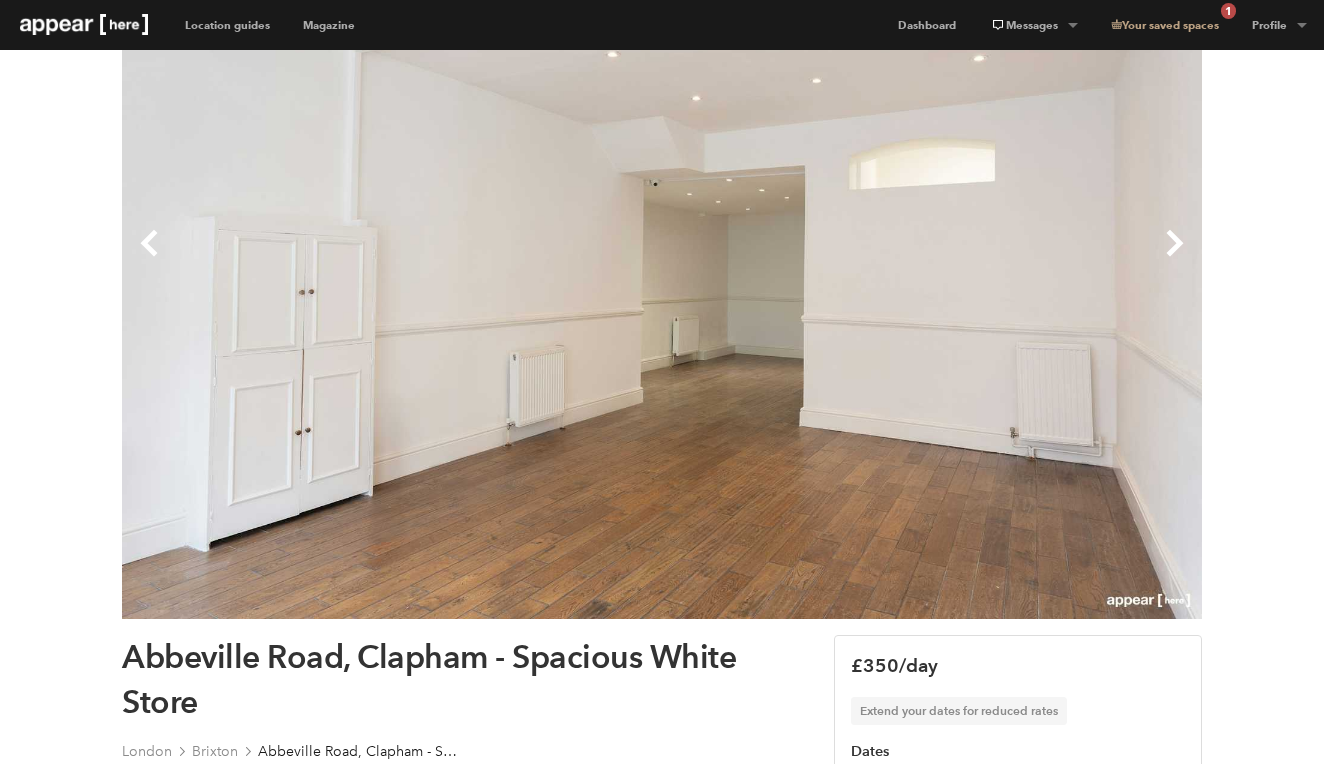 click on "Next" at bounding box center [932, 259] 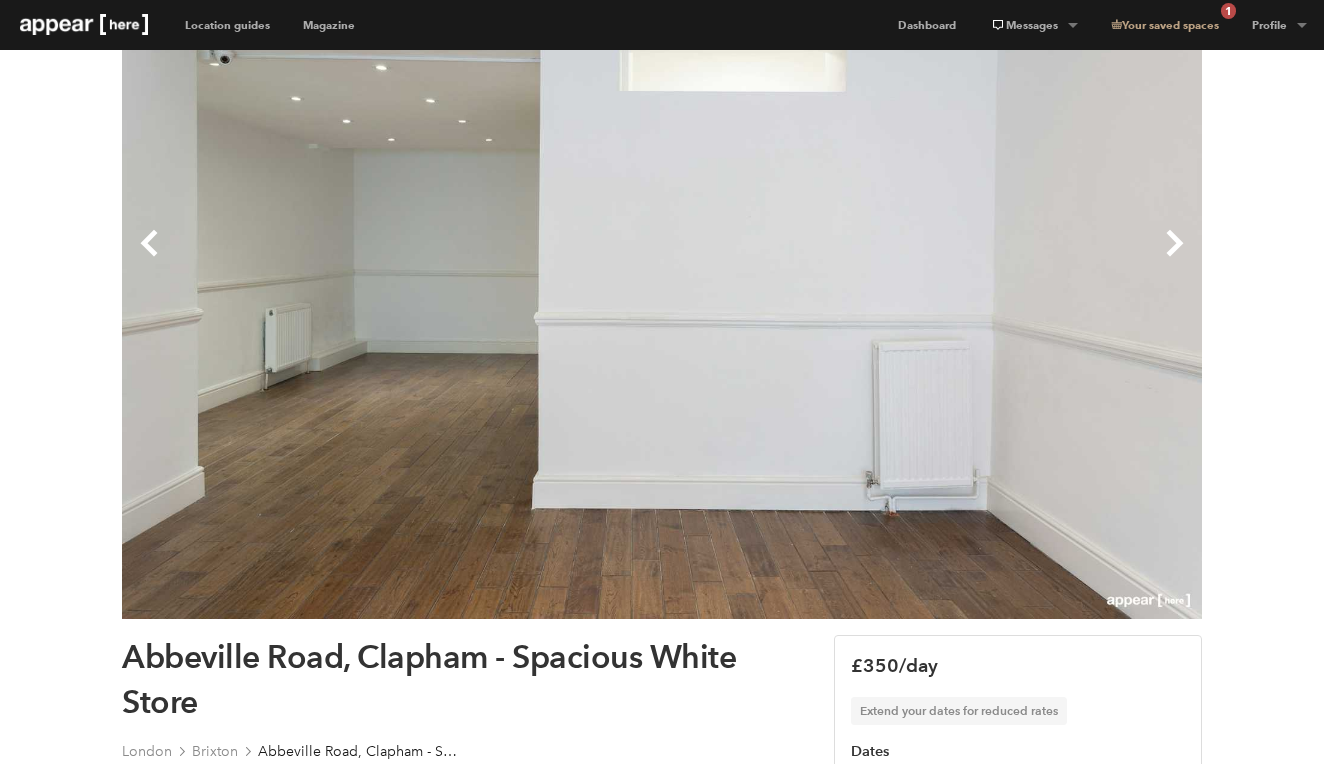 click on "Next" at bounding box center (932, 259) 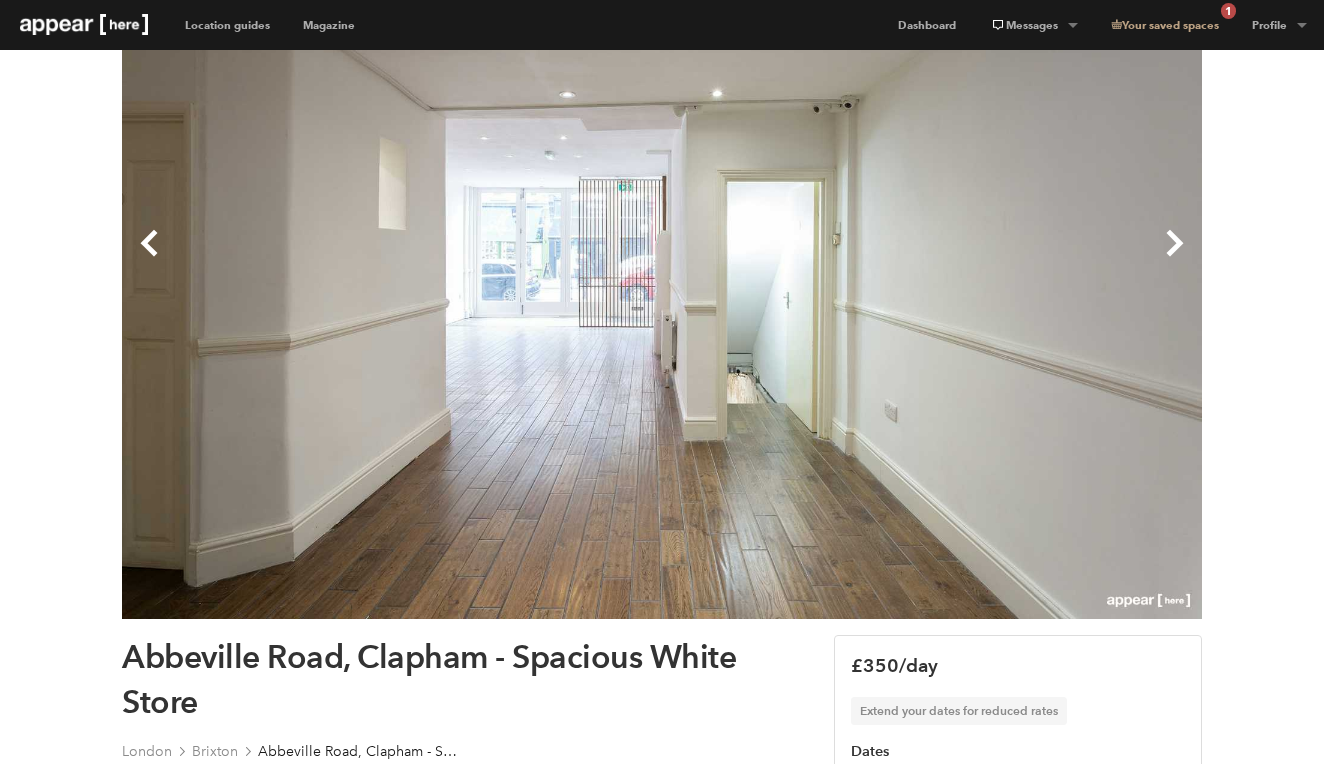 click on "Next" at bounding box center [932, 259] 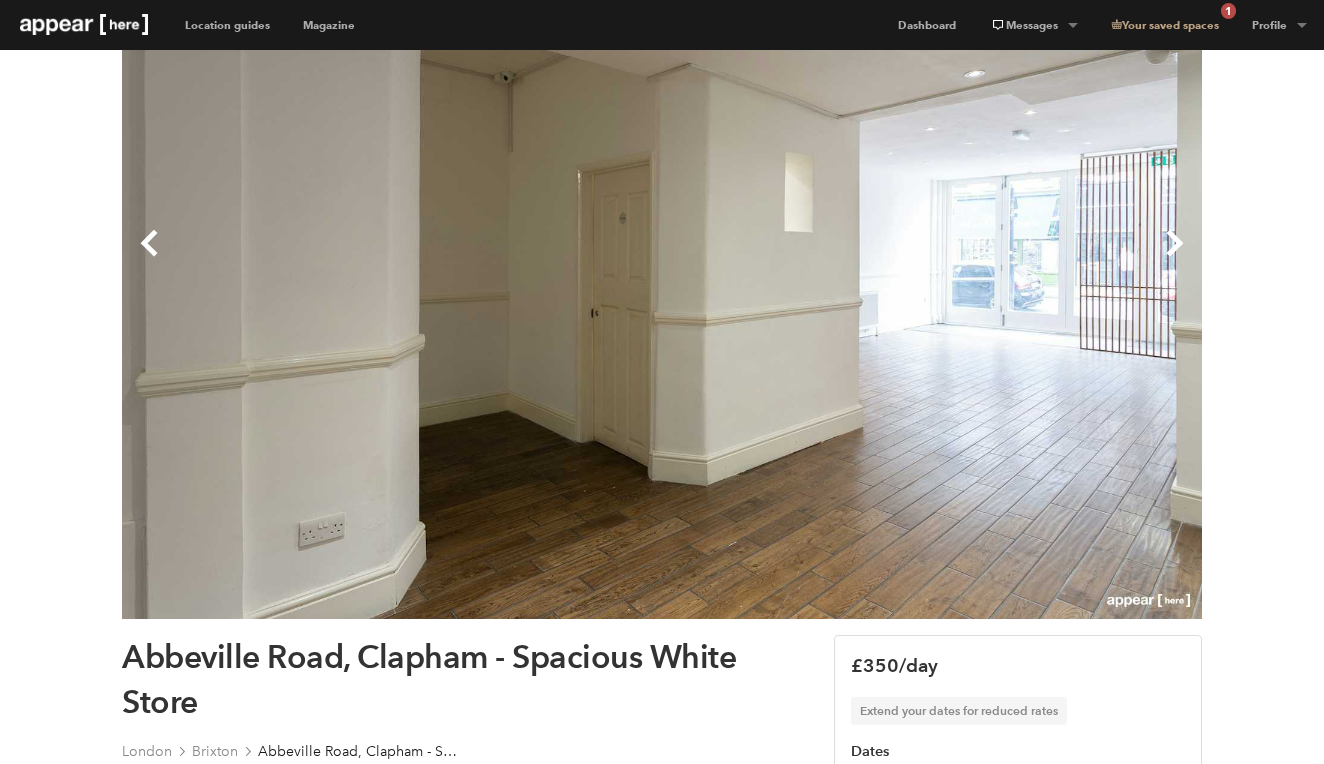 click on "Next" at bounding box center [932, 259] 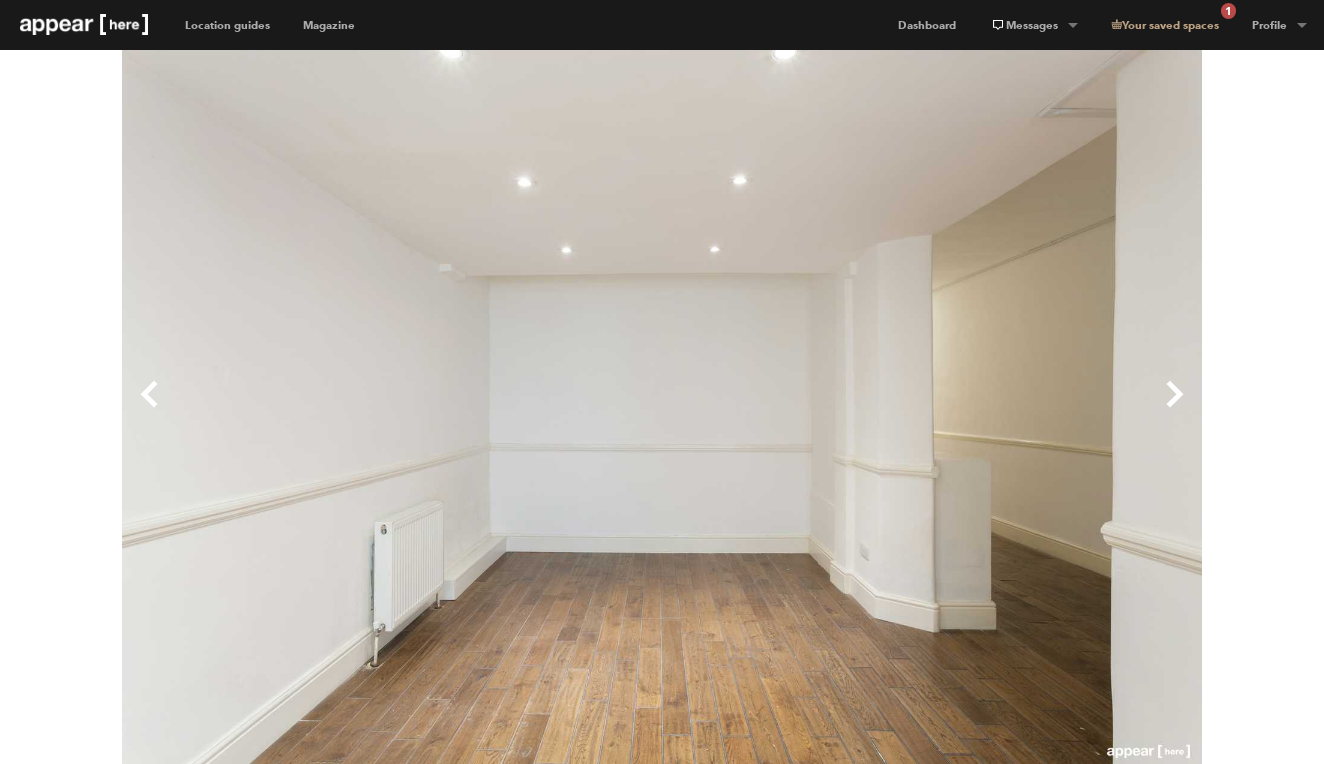 scroll, scrollTop: 0, scrollLeft: 0, axis: both 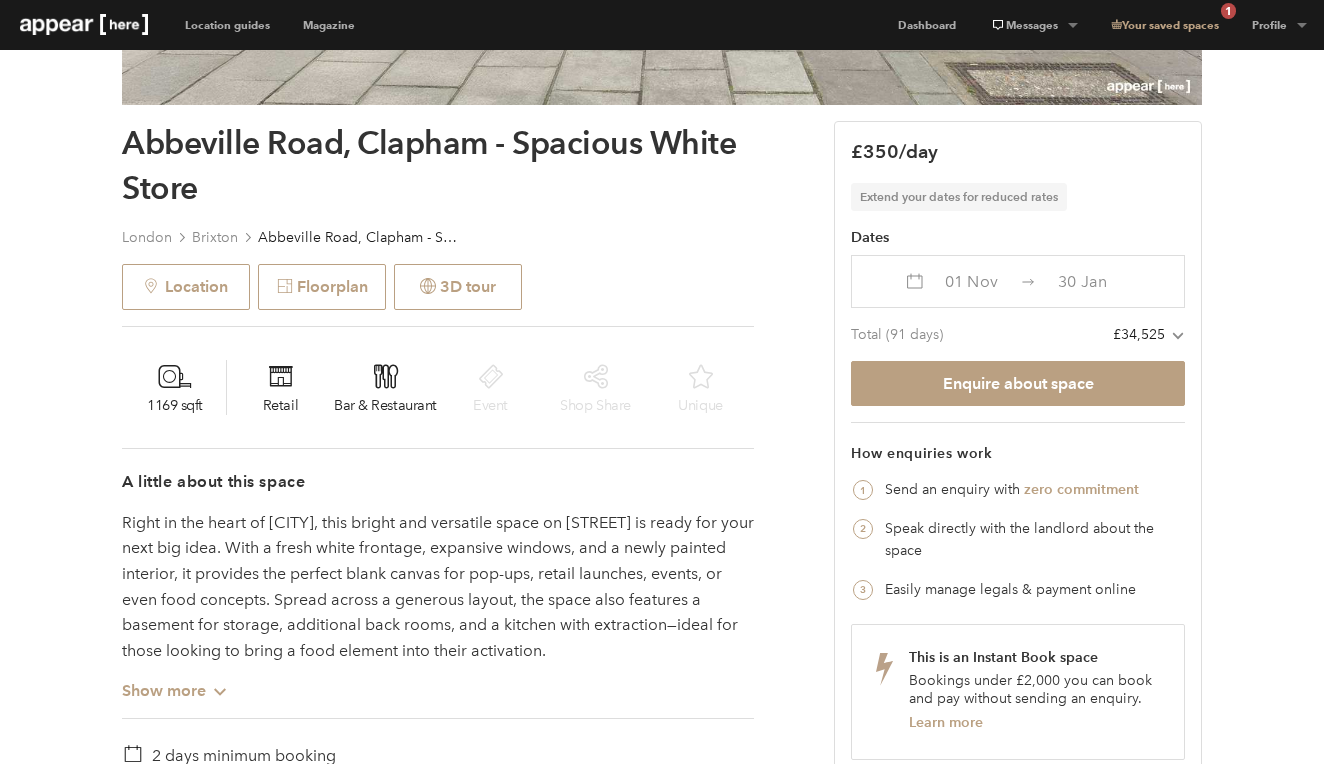 click on "01 Nov" at bounding box center (971, 281) 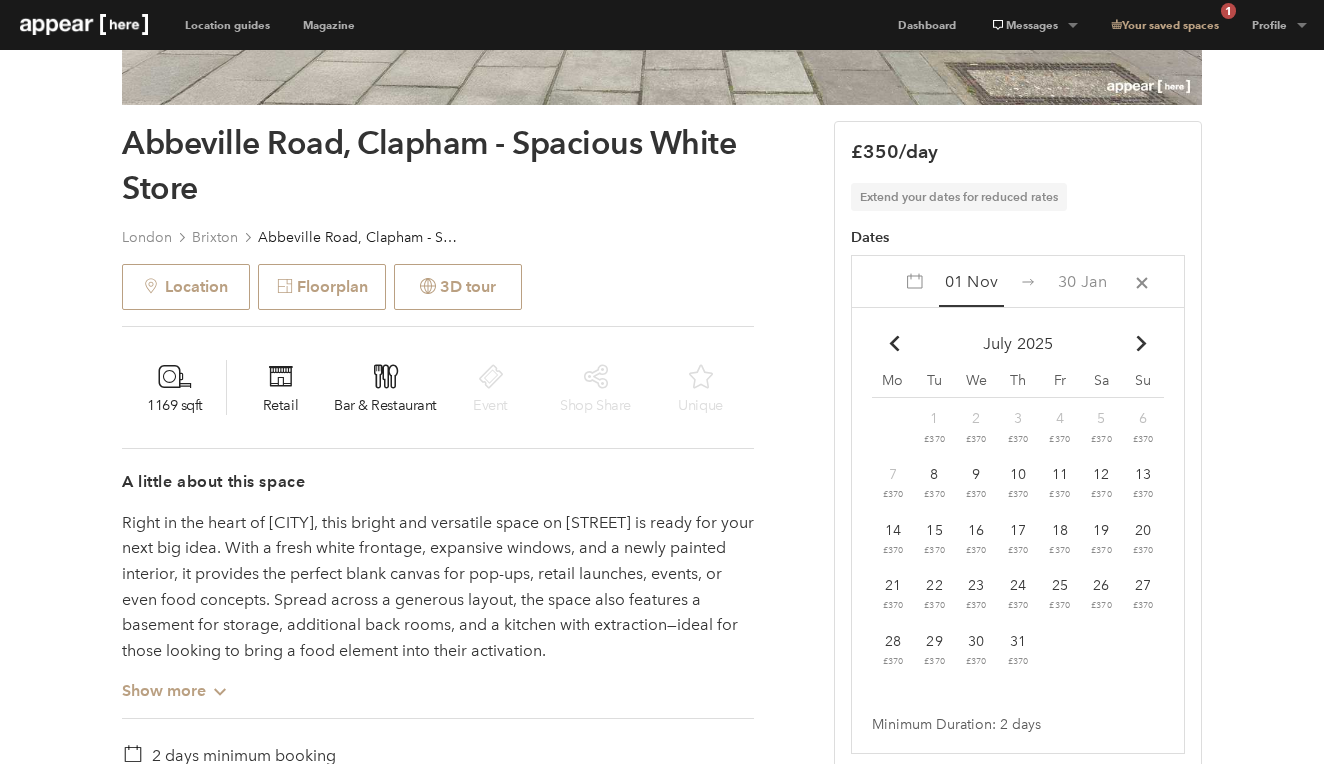 click at bounding box center [1142, 343] 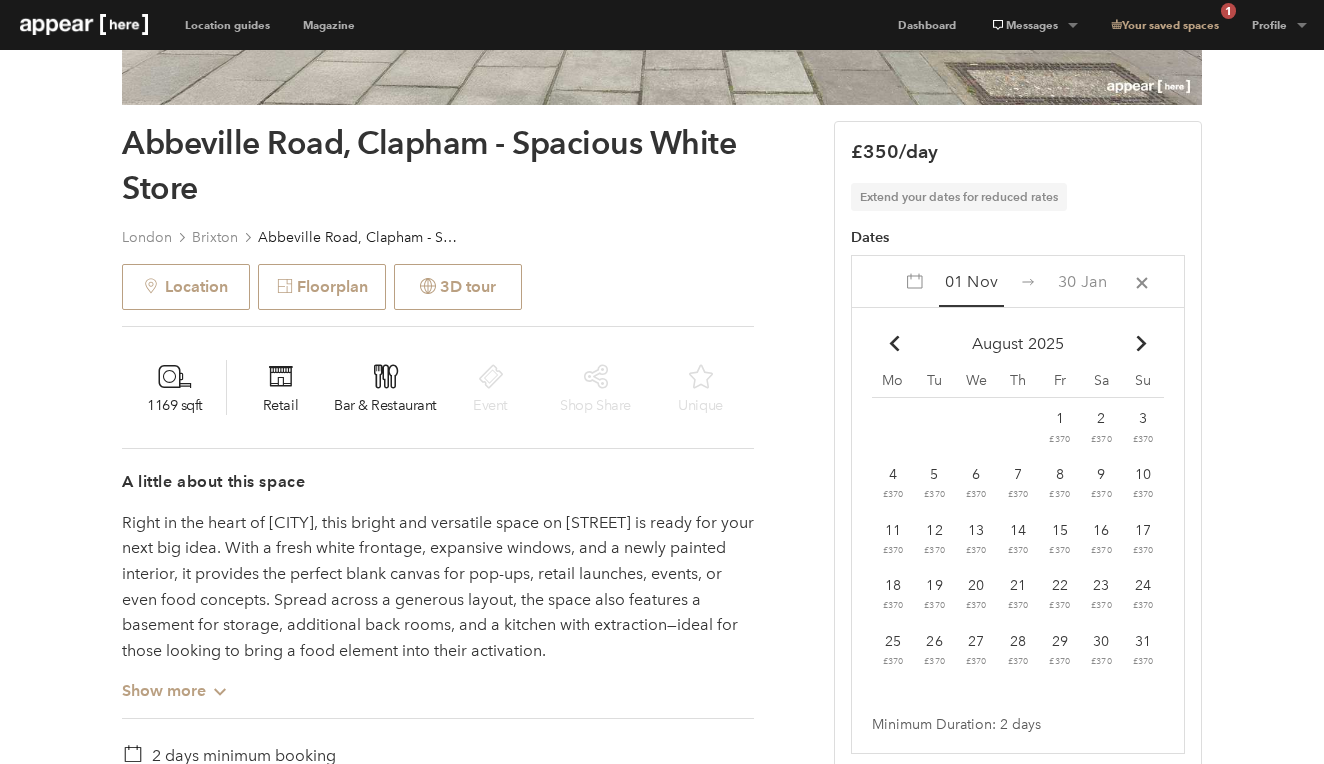 click at bounding box center (1142, 343) 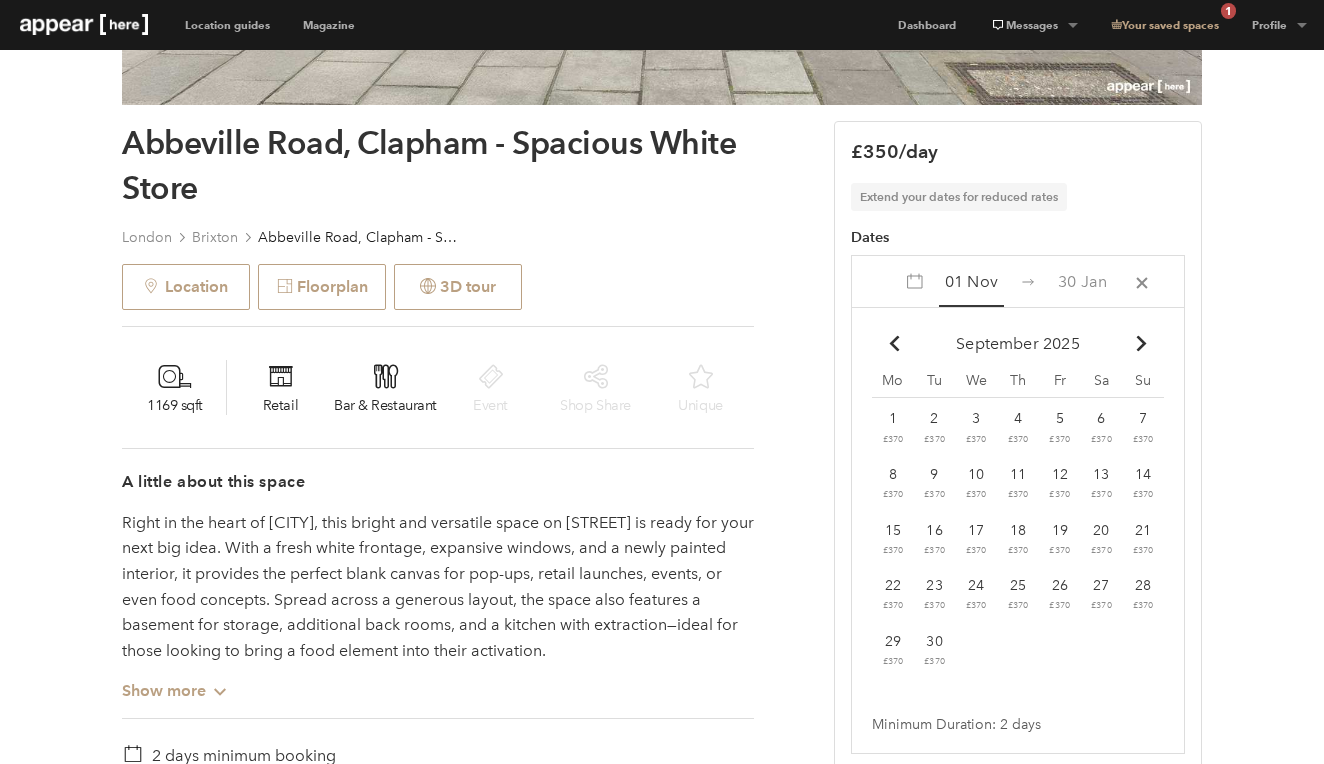 click at bounding box center [1142, 343] 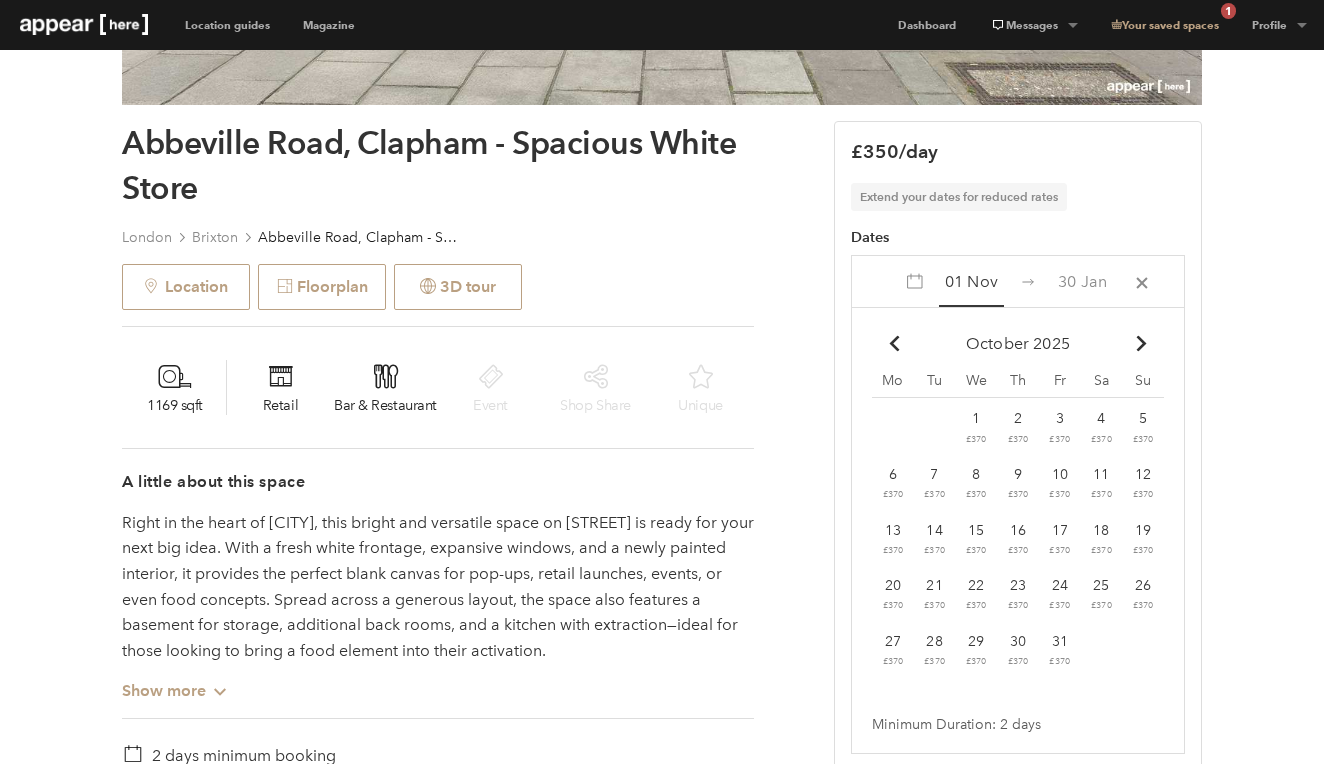 click at bounding box center (1142, 343) 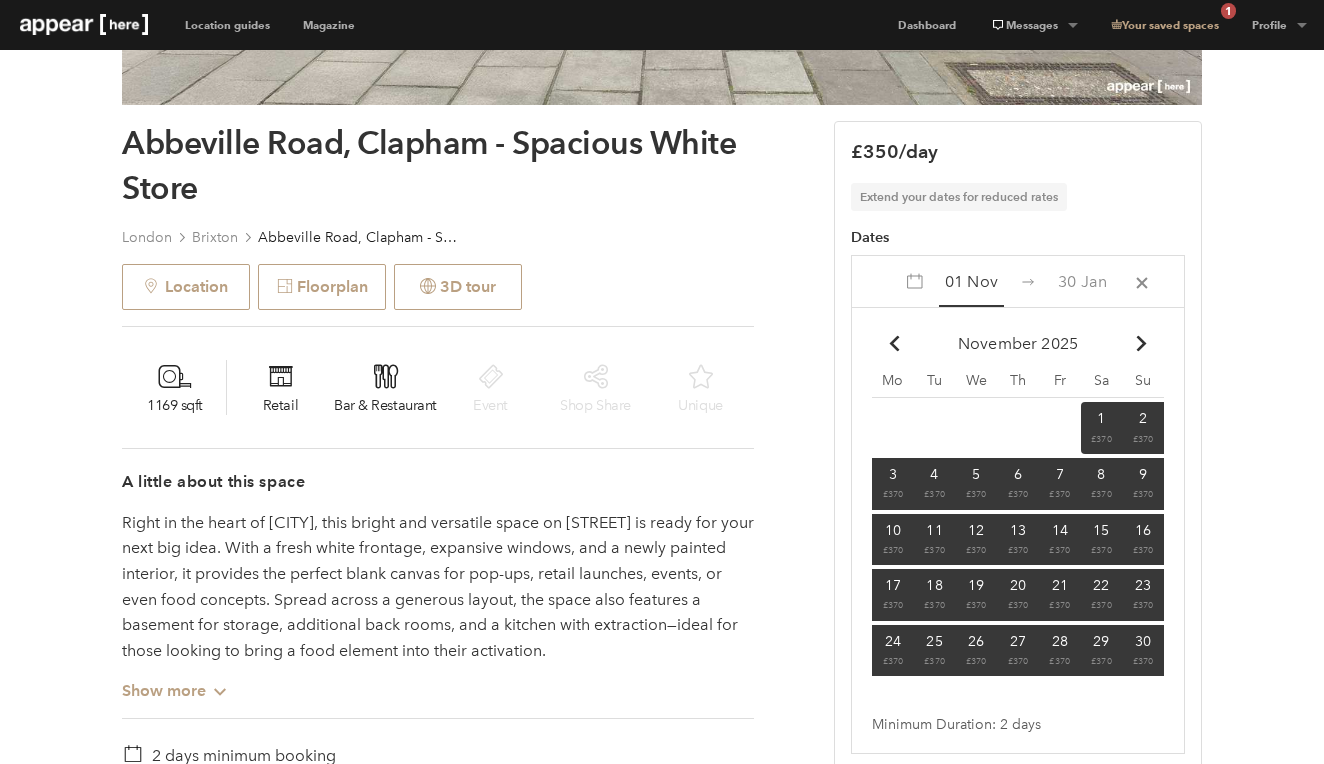 click at bounding box center [1142, 343] 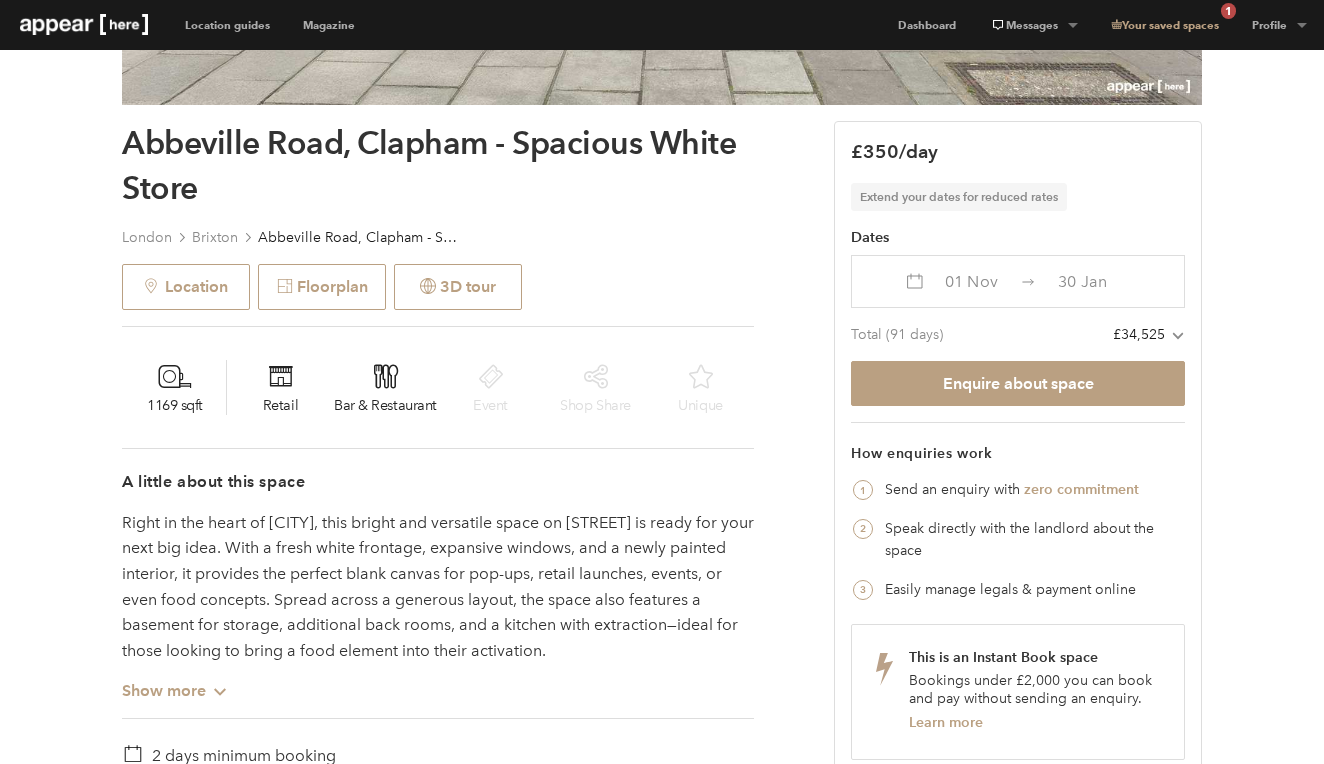 click on "£350/day Extend your dates for reduced rates Dates 01 Nov 30 Jan Total (91 days) £34,525 Chevron-up Enquire about space How enquiries work Send an enquiry with   zero commitment Speak directly with the landlord about the space Easily manage legals & payment online This is an Instant Book space Bookings under £2,000 you can book and pay without sending an enquiry. Learn more" at bounding box center [978, 1317] 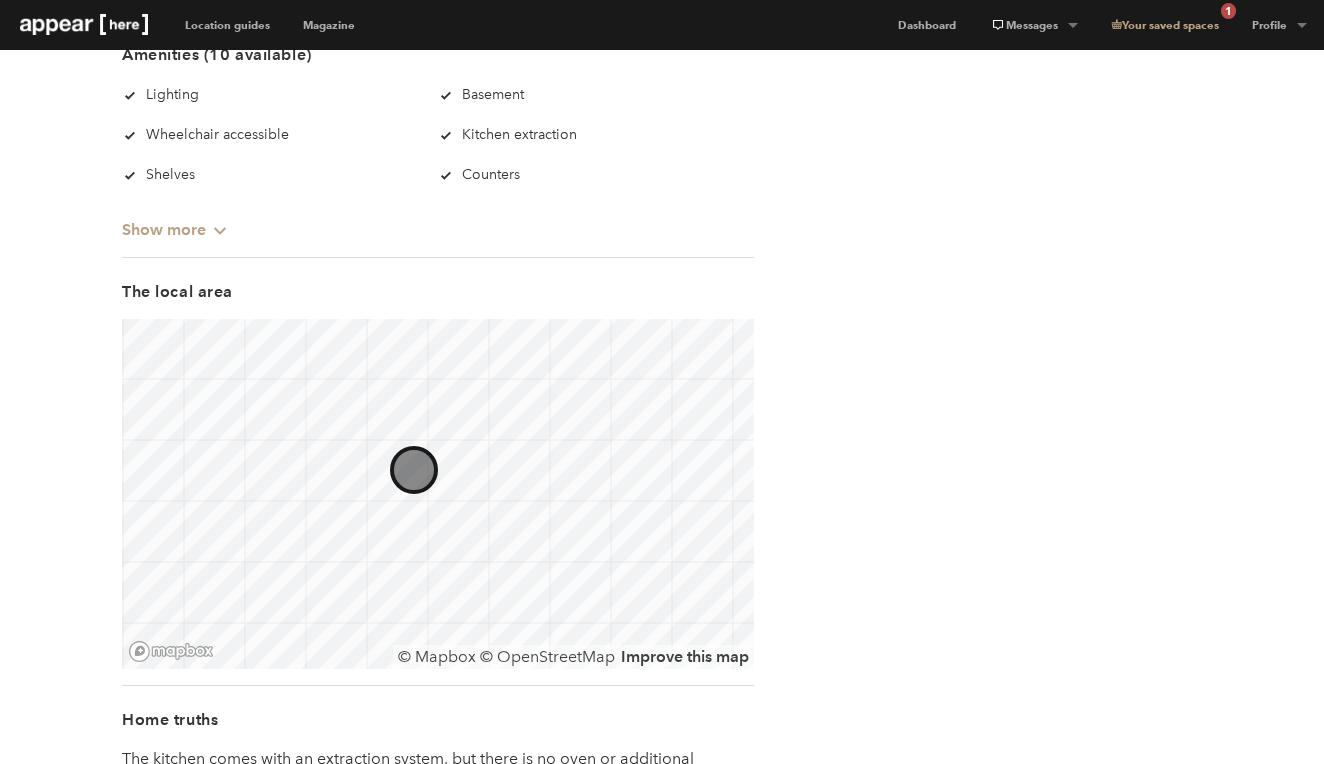 scroll, scrollTop: 1694, scrollLeft: 0, axis: vertical 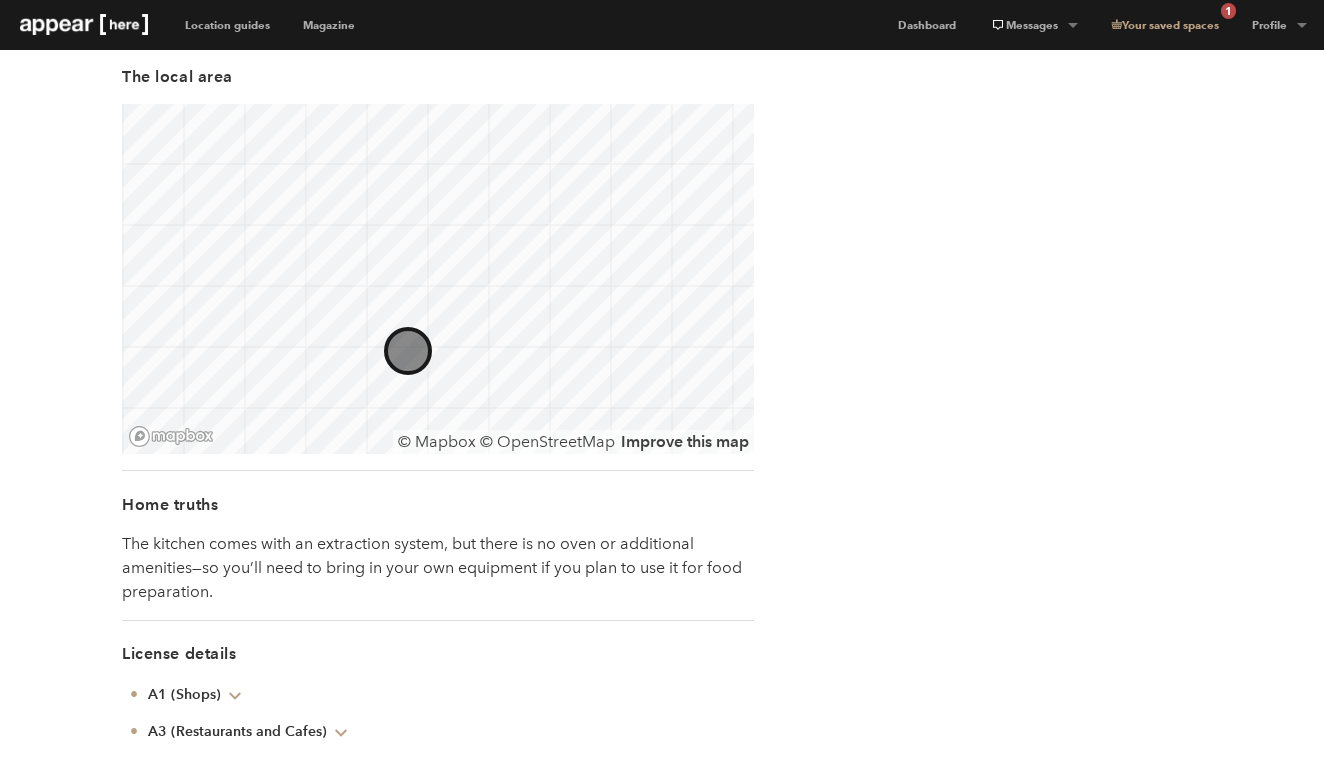 click on "© OpenStreetMap" at bounding box center (547, 441) 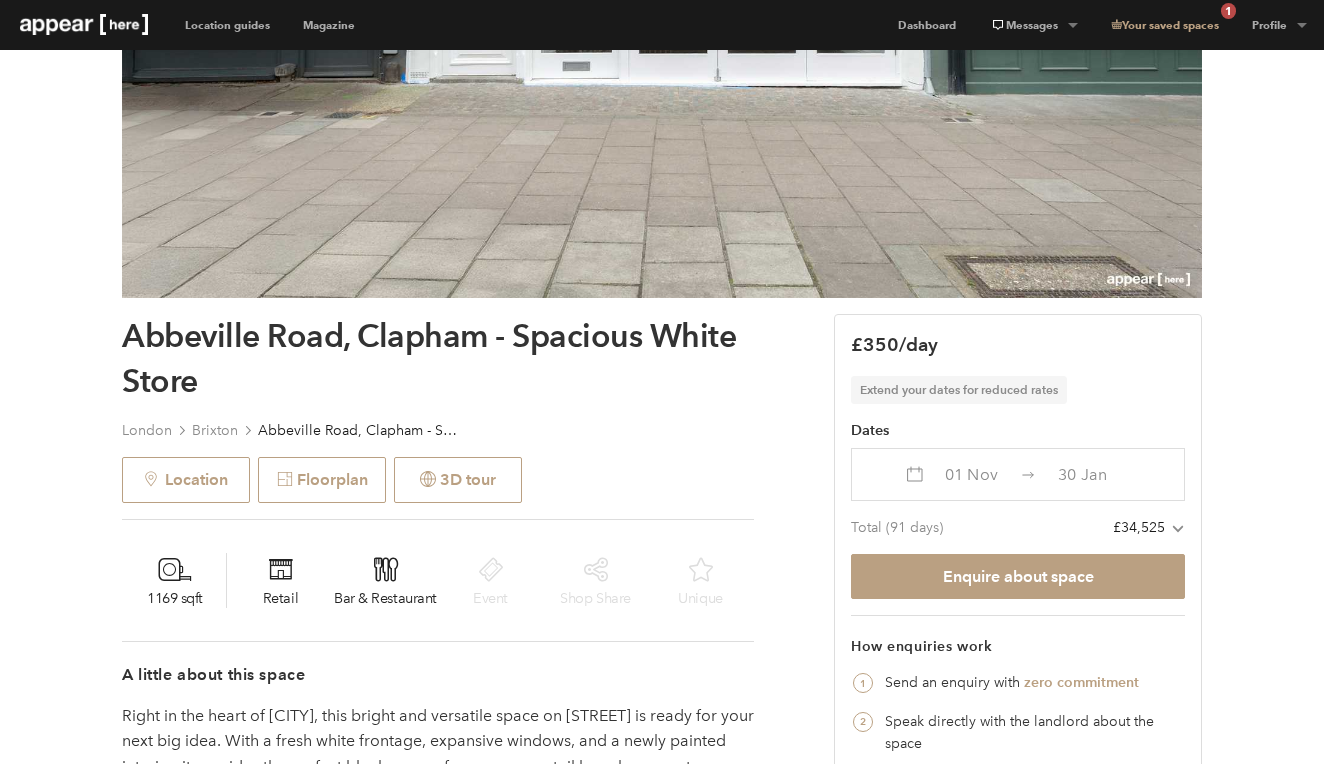 scroll, scrollTop: 472, scrollLeft: 0, axis: vertical 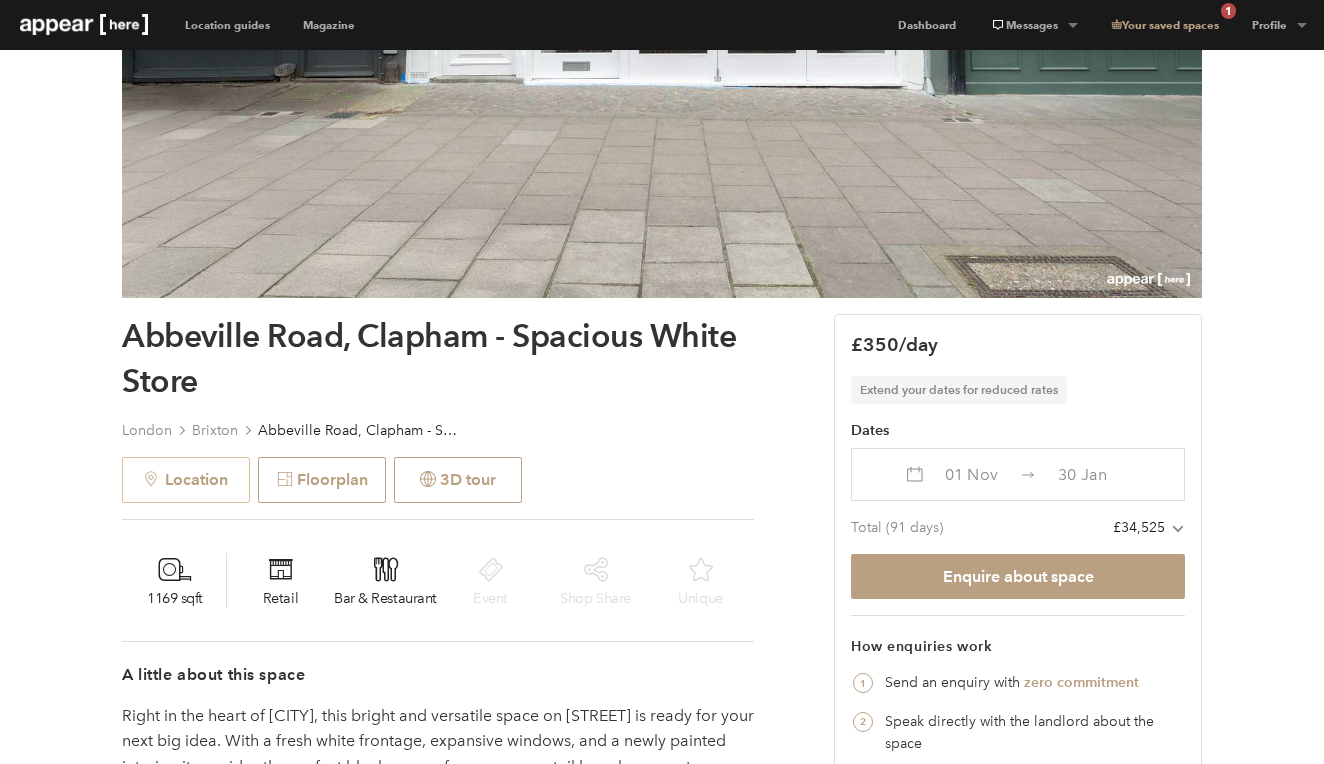 click on "Location" at bounding box center [186, 480] 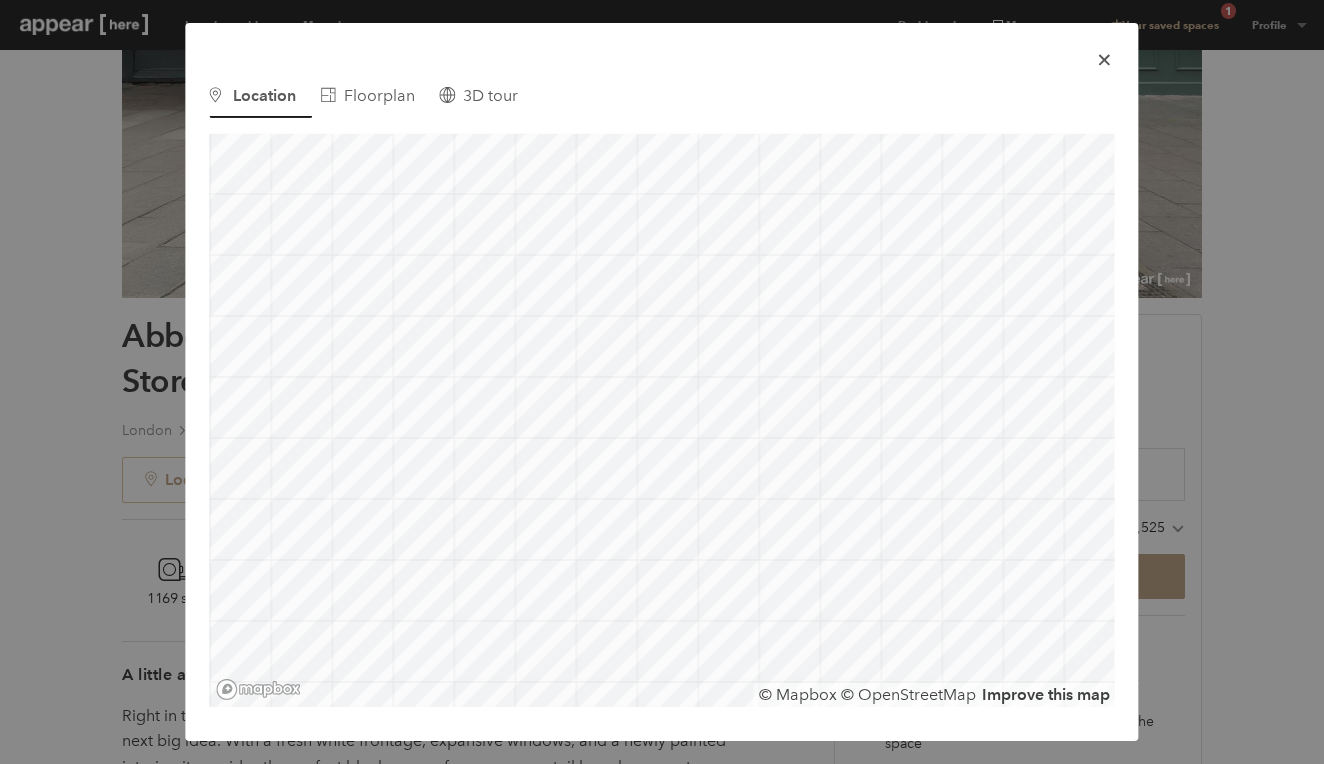 scroll, scrollTop: 0, scrollLeft: 0, axis: both 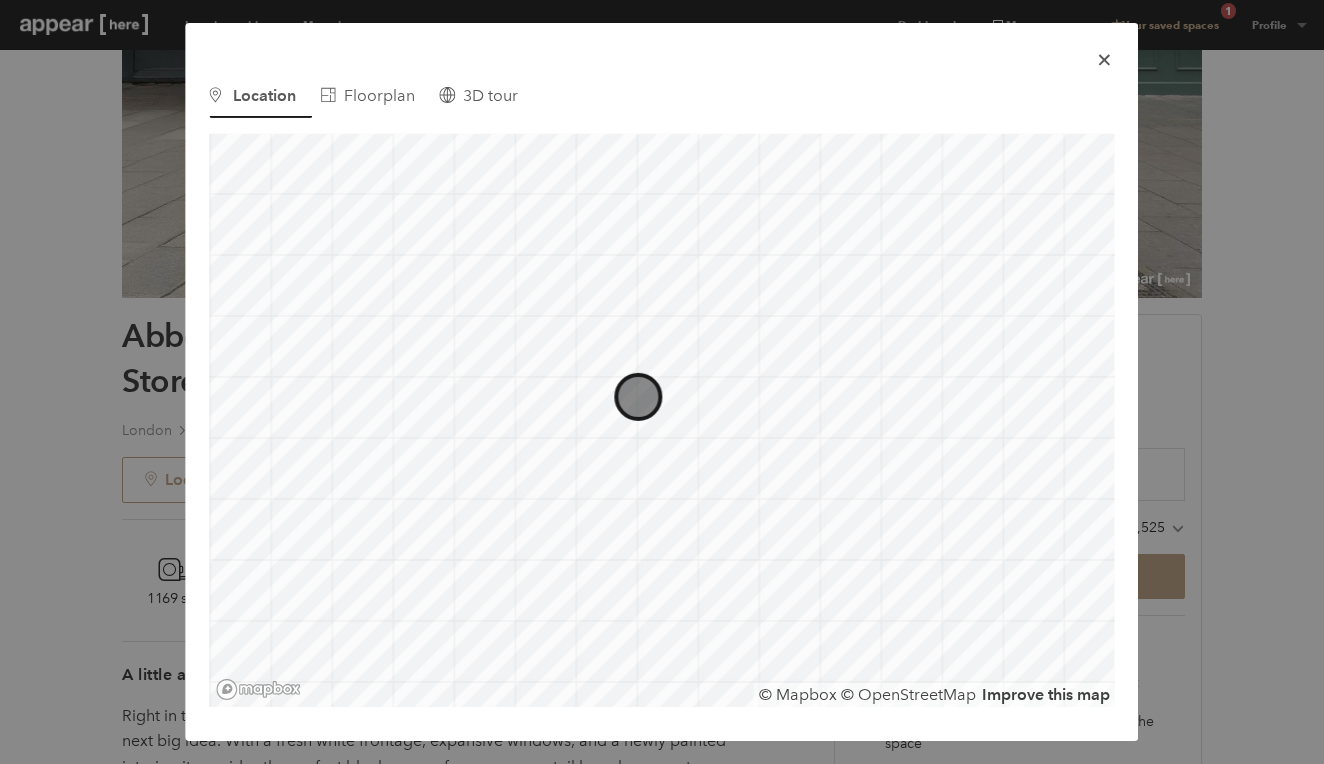click at bounding box center [1104, 59] 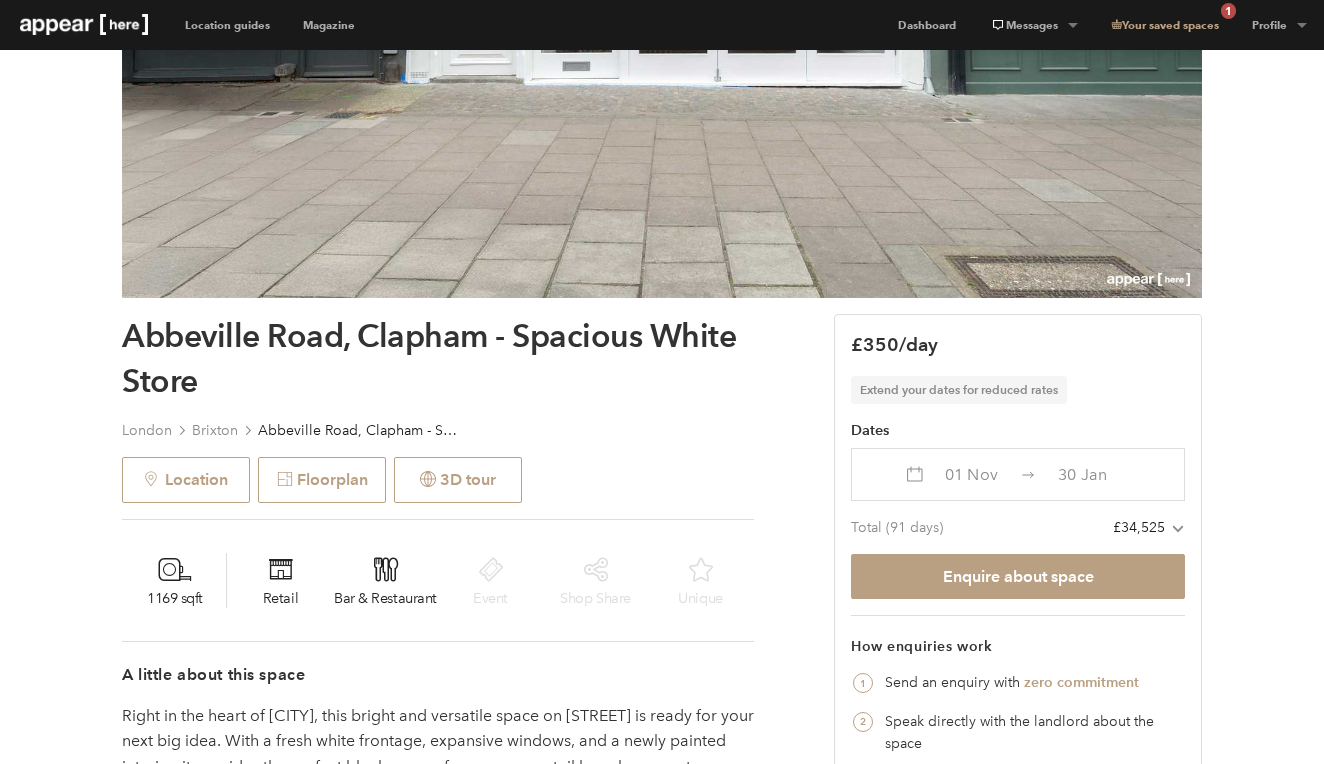 click on "Abbeville Road, Clapham - Spacious White Store" at bounding box center (358, 430) 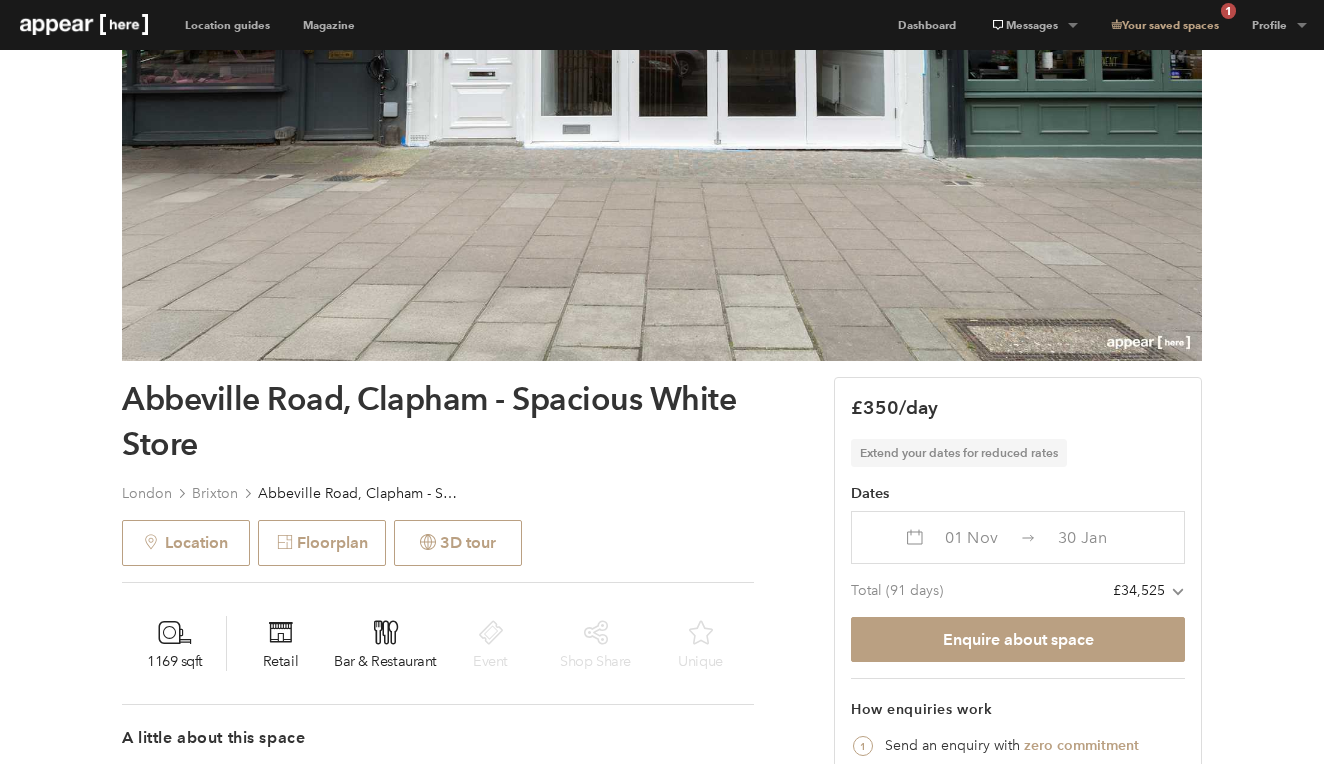scroll, scrollTop: 403, scrollLeft: 0, axis: vertical 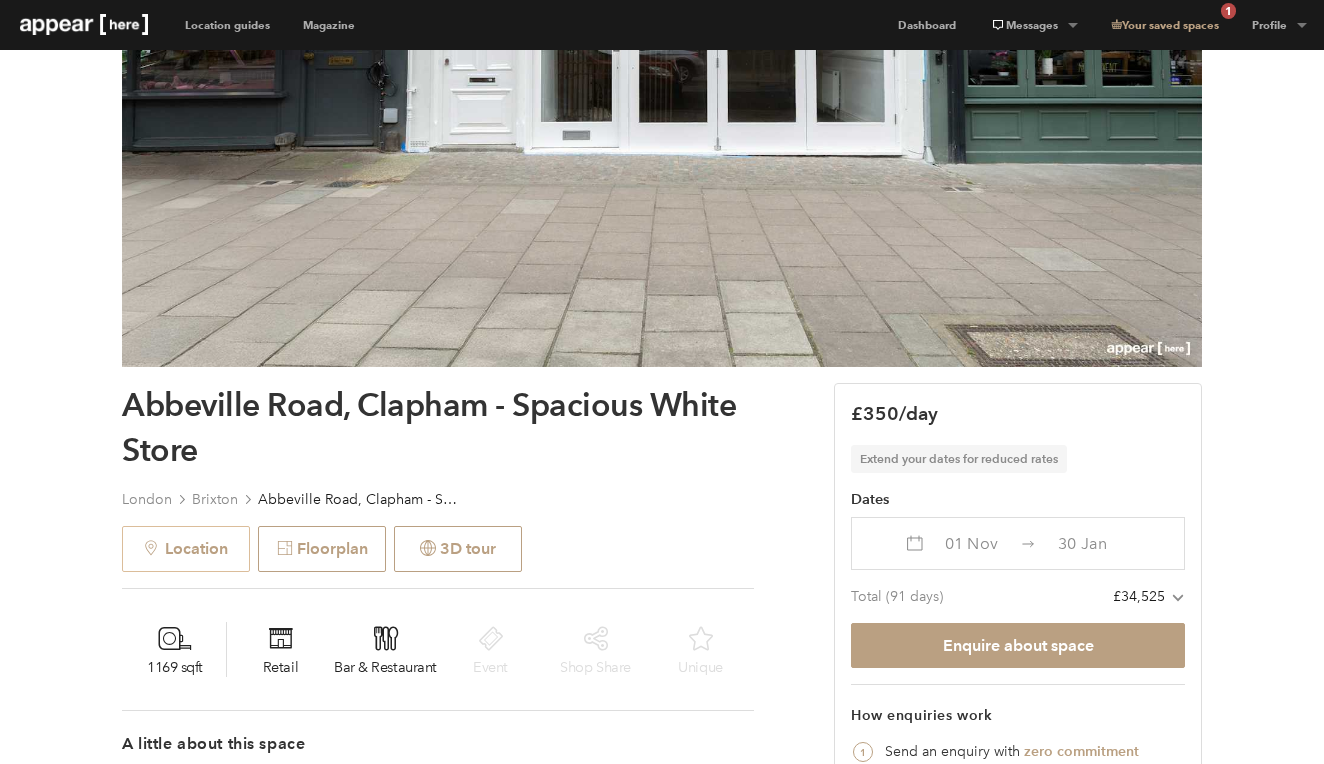 click on "Location" at bounding box center (186, 549) 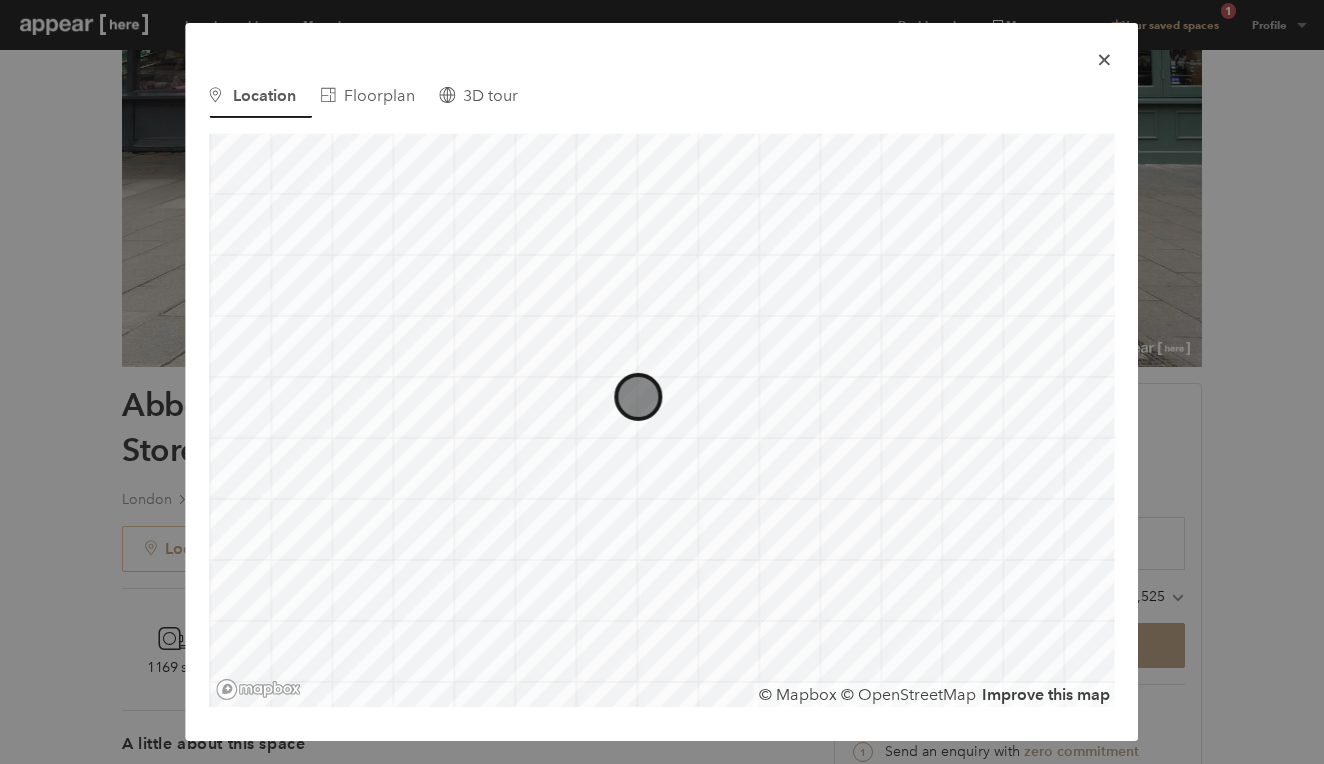scroll, scrollTop: 0, scrollLeft: 0, axis: both 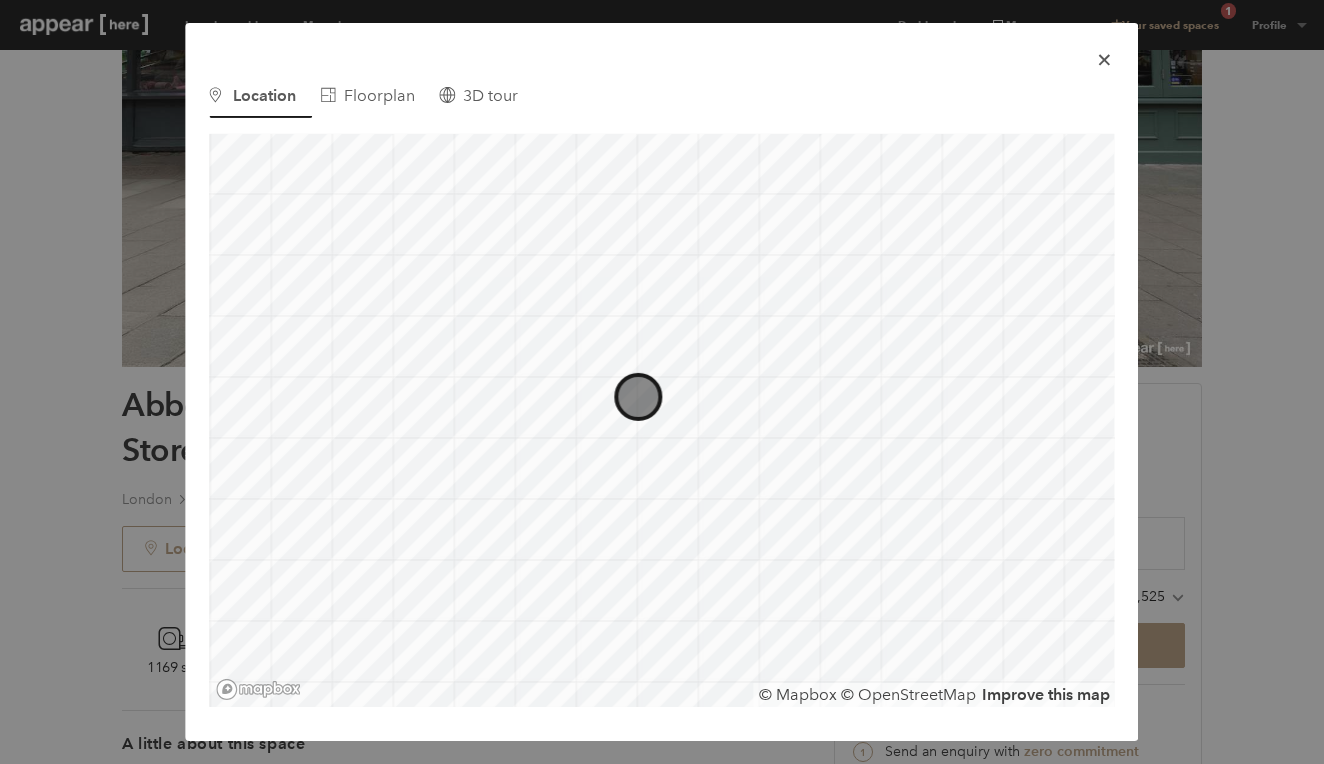 click at bounding box center (662, 421) 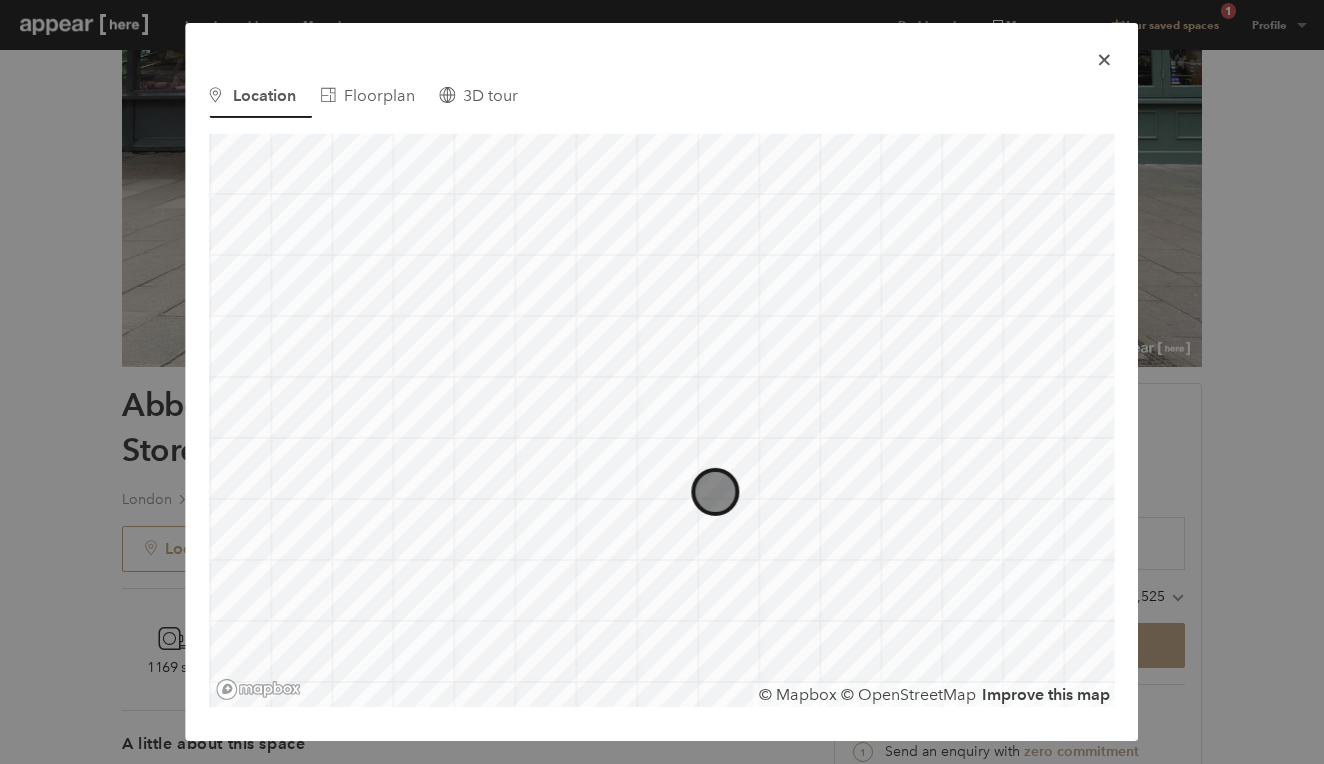 click on "icon-x Use left and right arrows to navigate between tabs.
Location
Floorplan
3D tour © Mapbox   © OpenStreetMap   Improve this map" at bounding box center [662, 382] 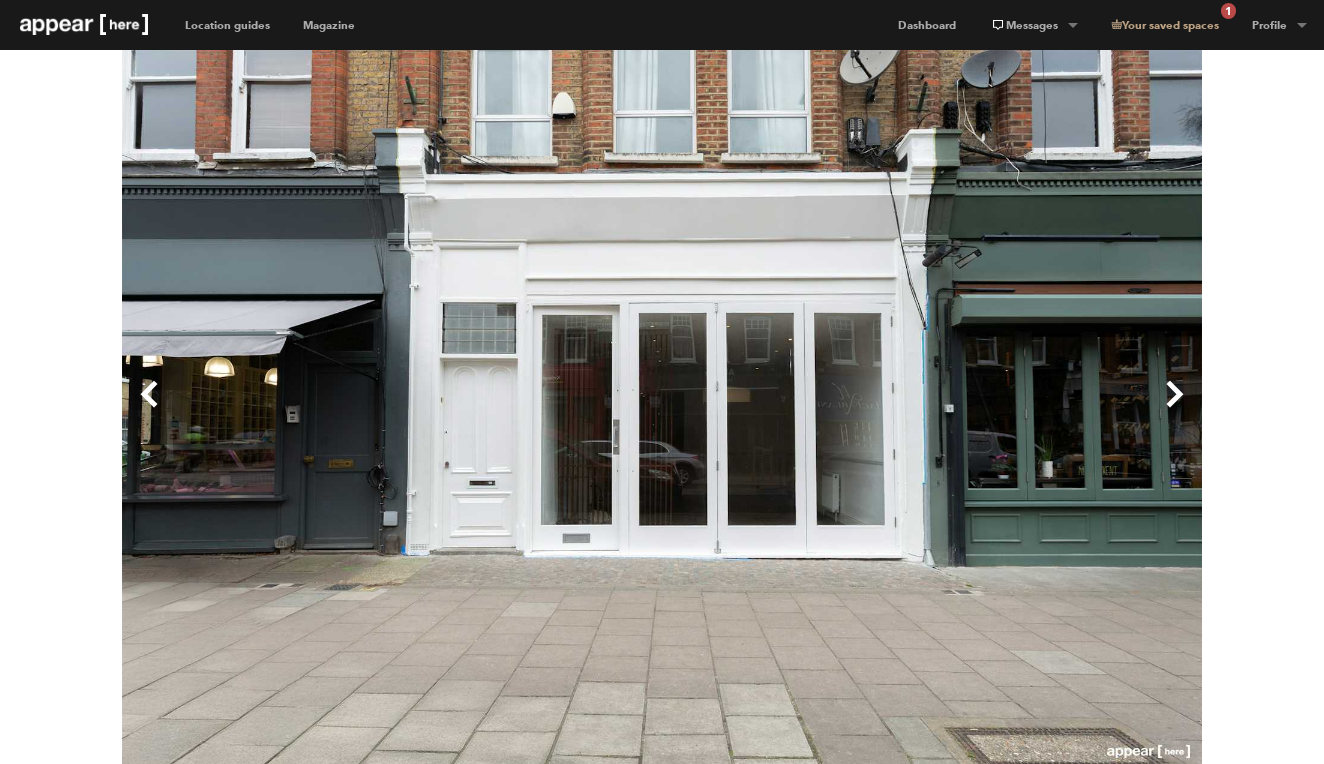 scroll, scrollTop: 0, scrollLeft: 0, axis: both 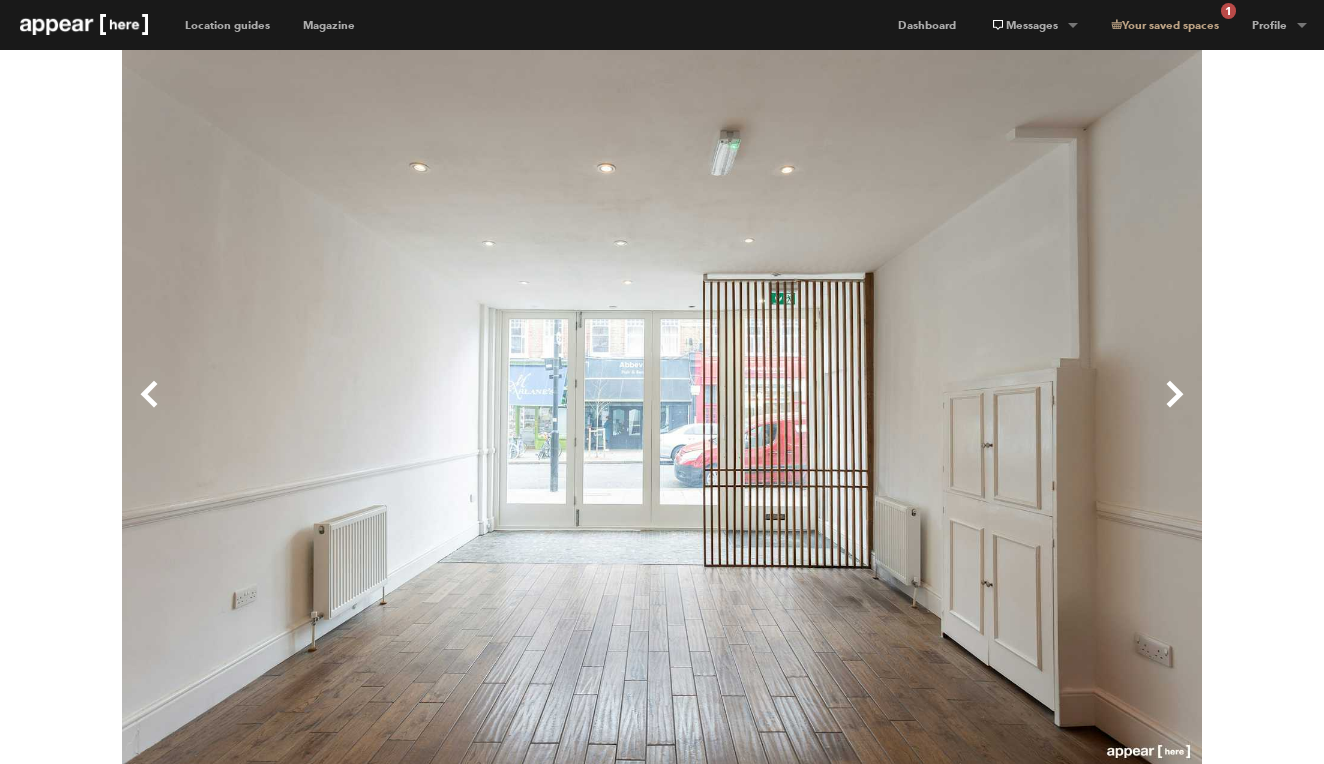 click on "Next" at bounding box center [932, 410] 